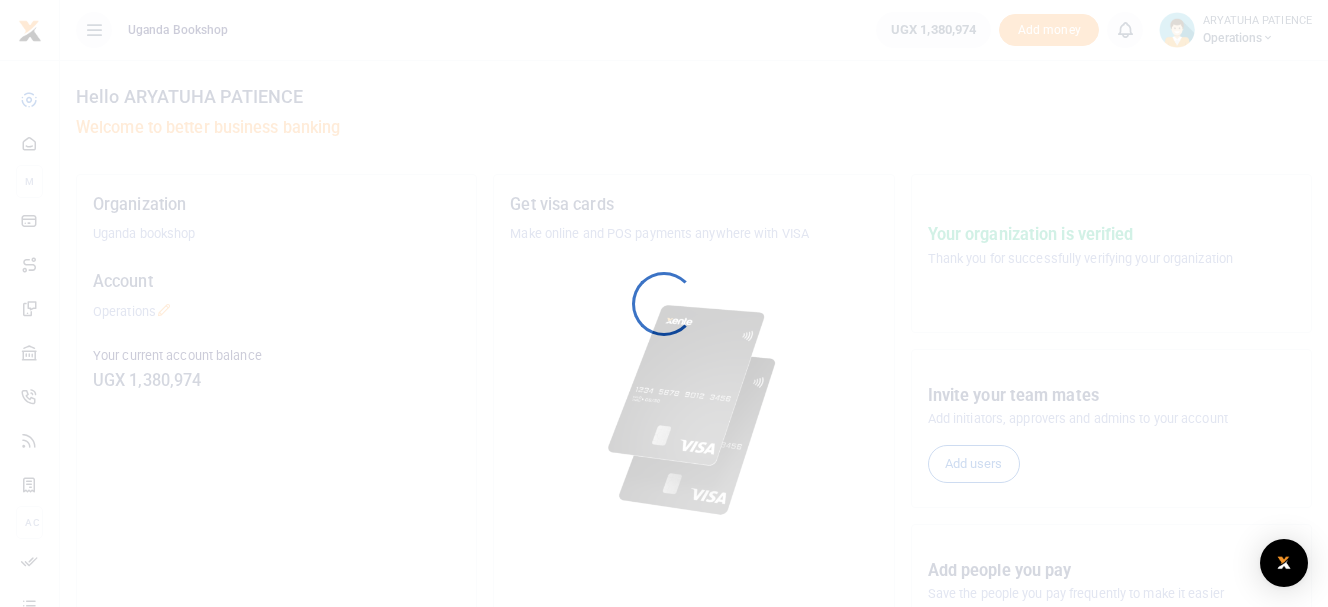 scroll, scrollTop: 0, scrollLeft: 0, axis: both 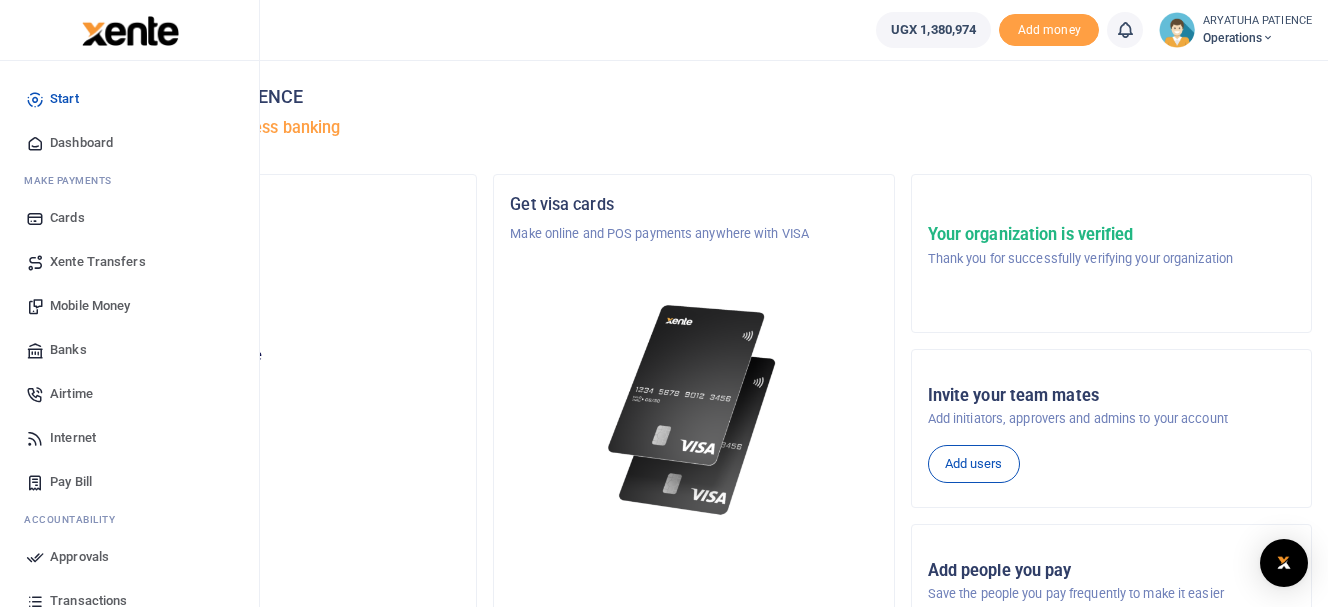 click on "Xente Transfers" at bounding box center [98, 262] 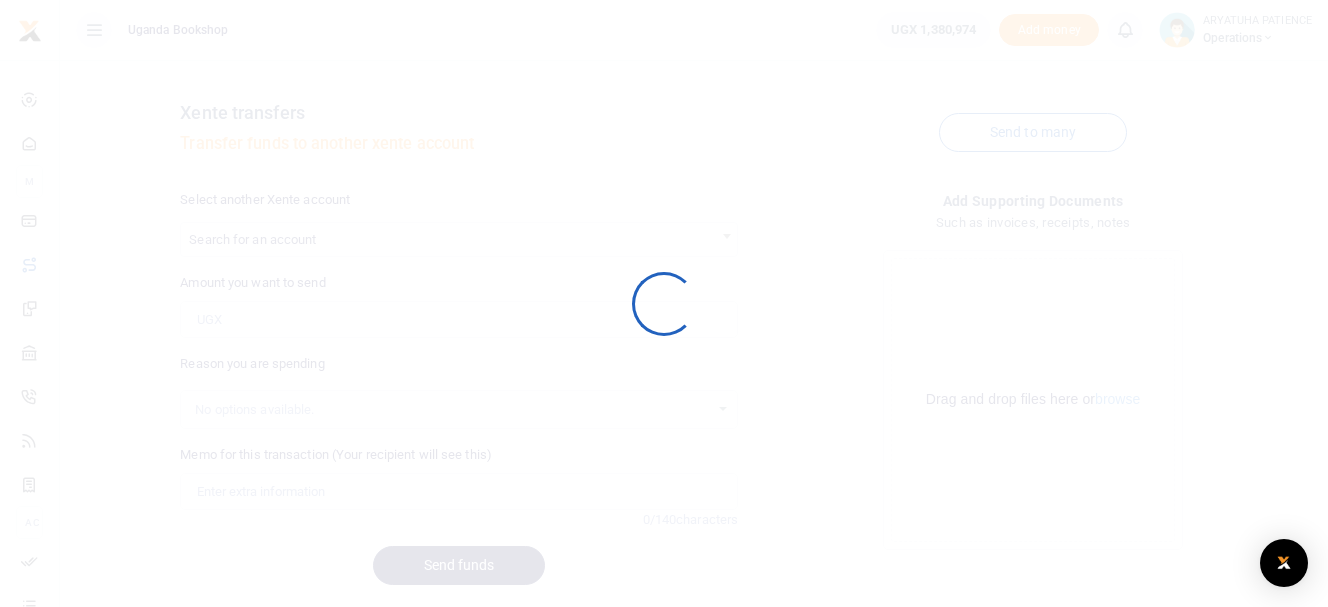 scroll, scrollTop: 0, scrollLeft: 0, axis: both 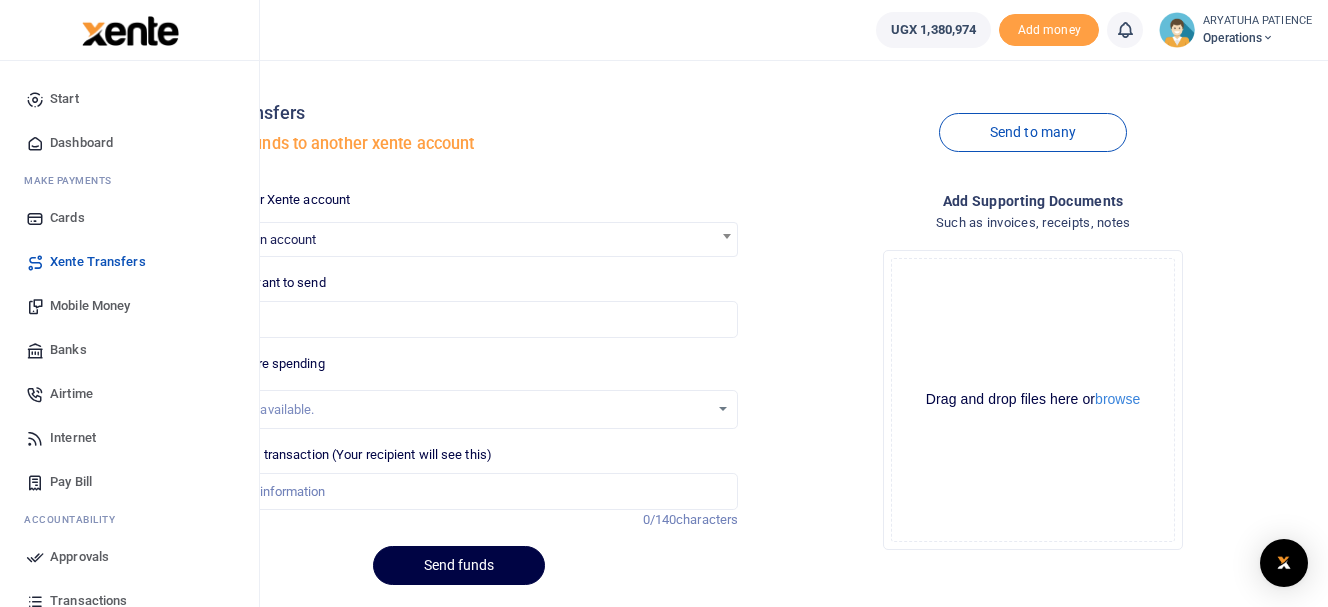 click on "Mobile Money" at bounding box center [90, 306] 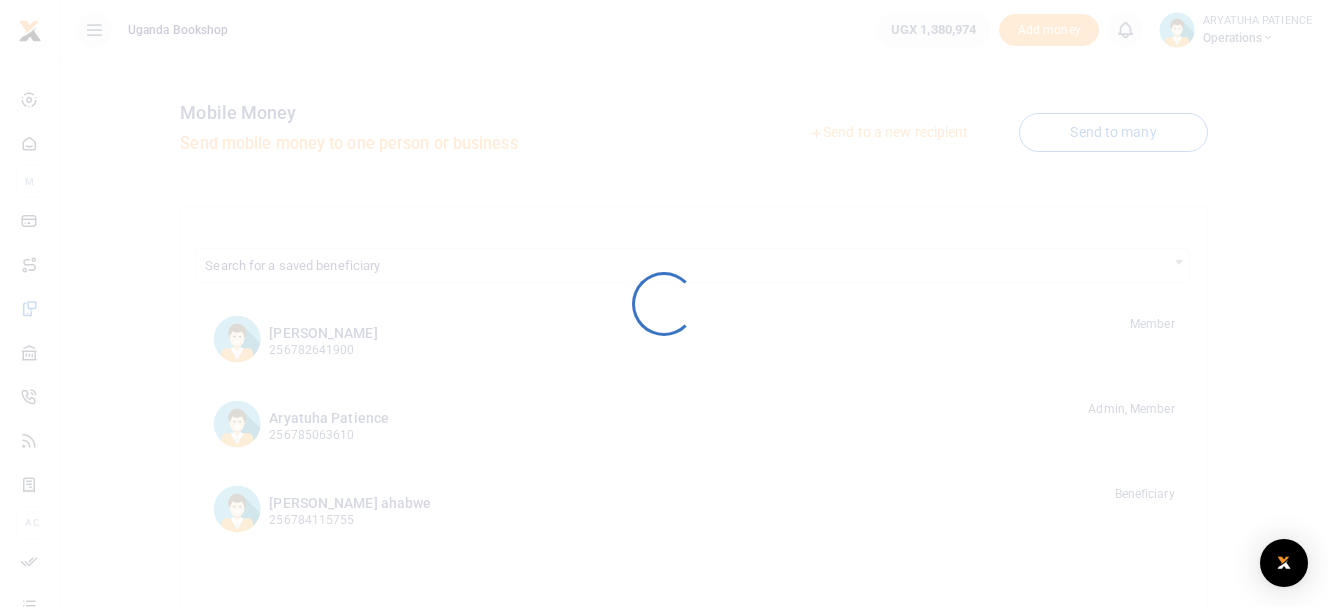 scroll, scrollTop: 0, scrollLeft: 0, axis: both 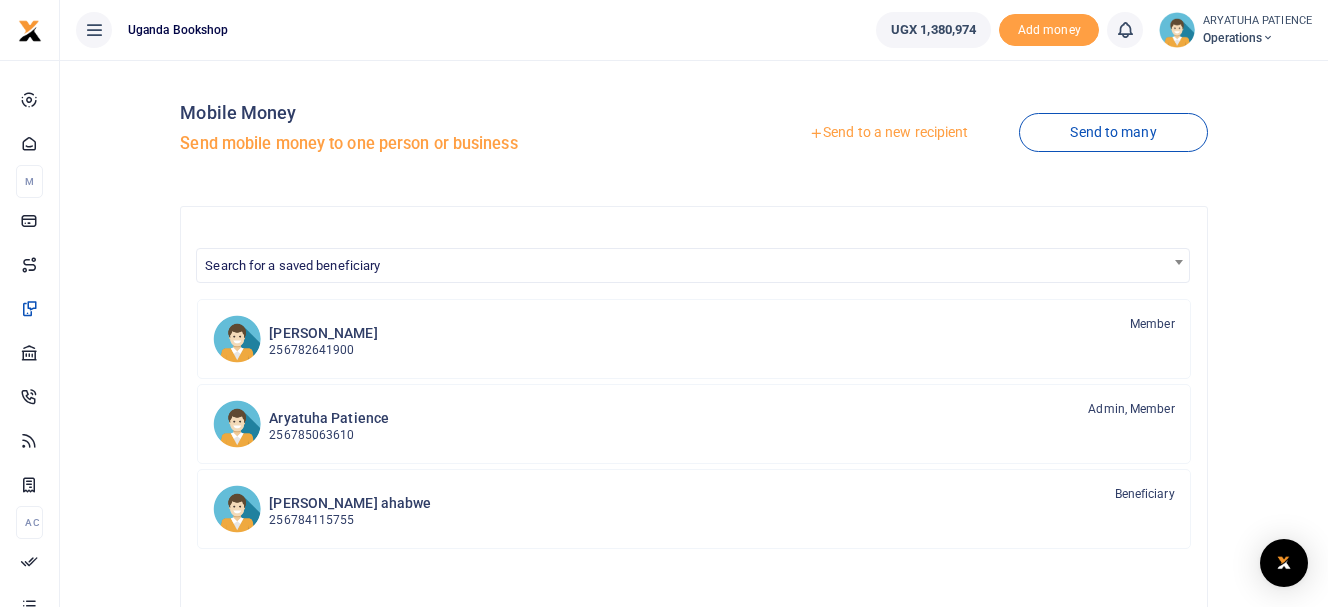 click on "Send to a new recipient" at bounding box center [888, 133] 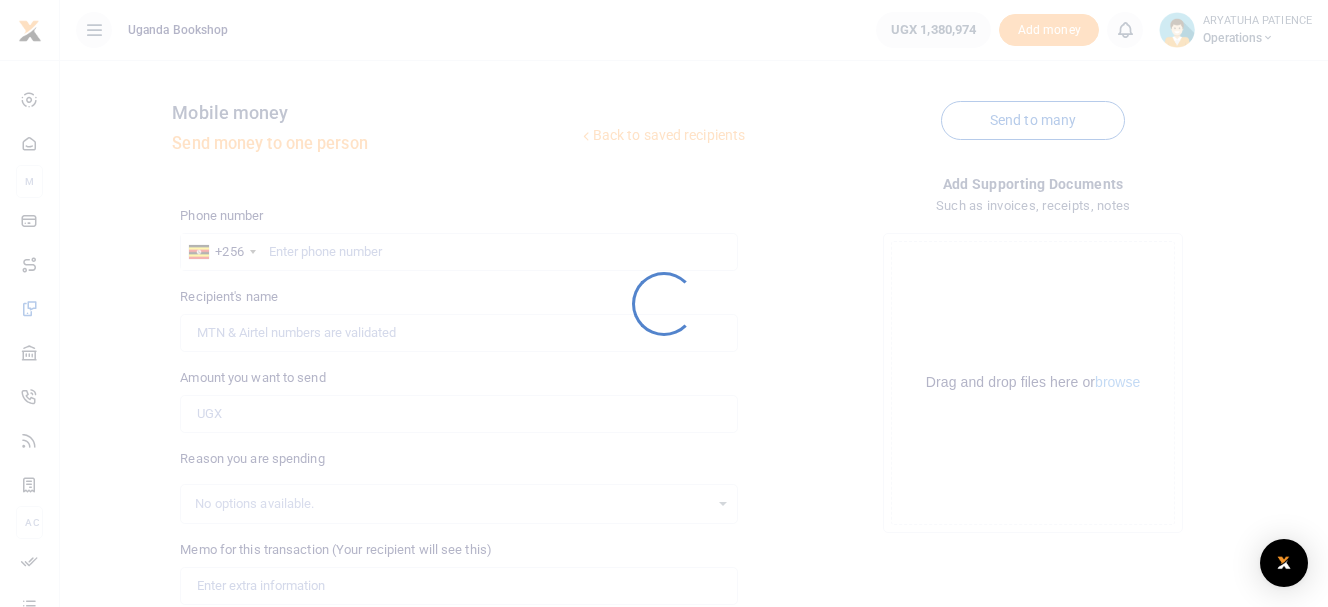 scroll, scrollTop: 0, scrollLeft: 0, axis: both 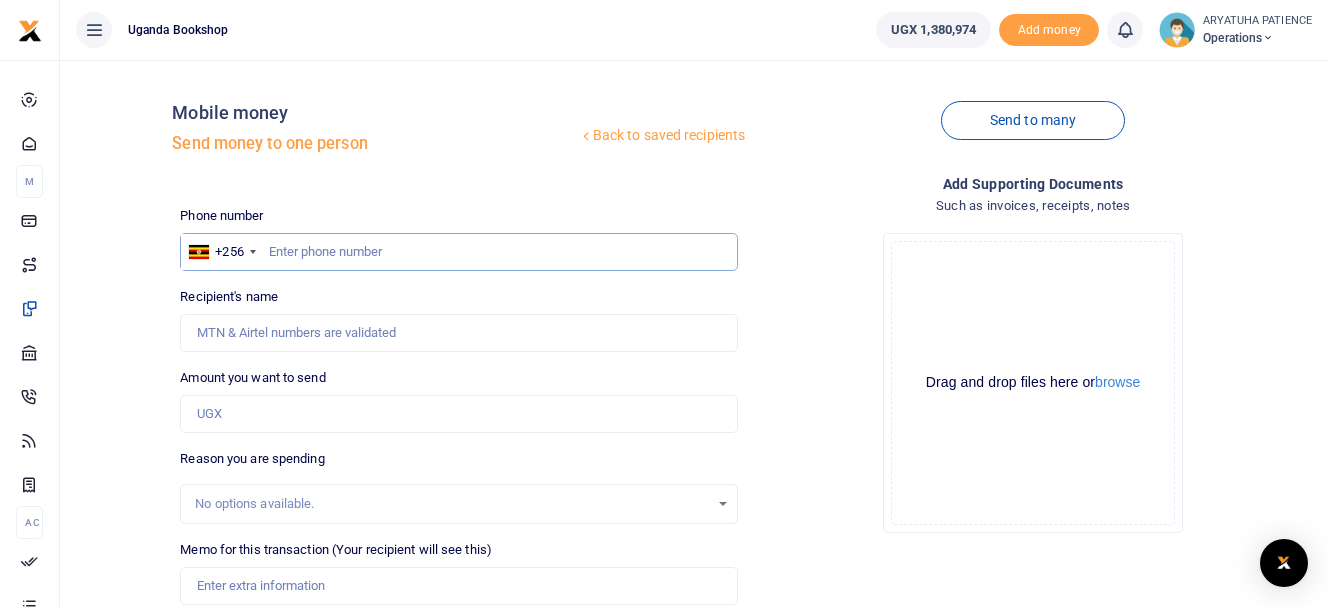 click at bounding box center (459, 252) 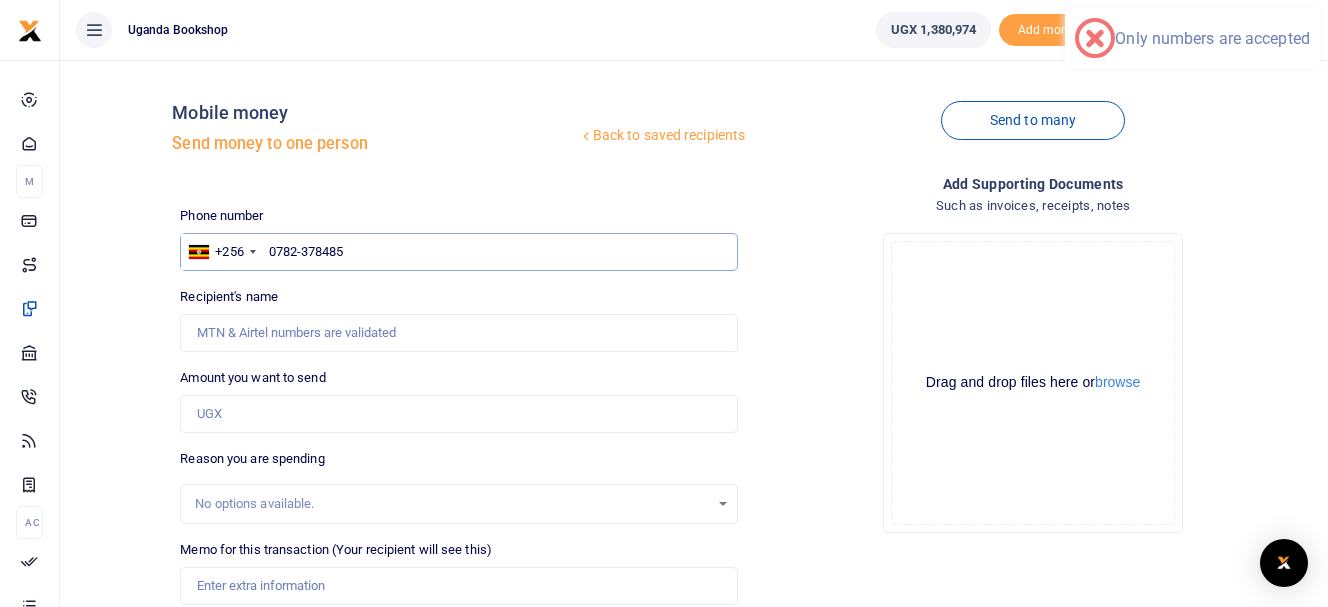 click on "0782-378485" at bounding box center (459, 252) 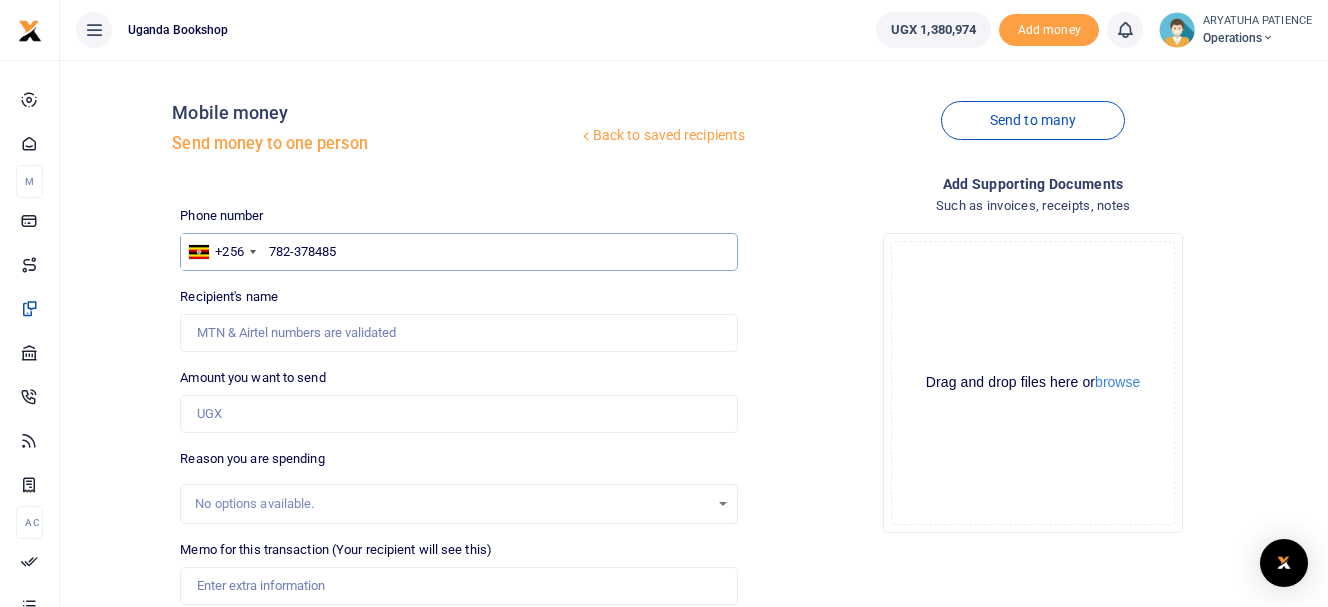 type on "782-378485" 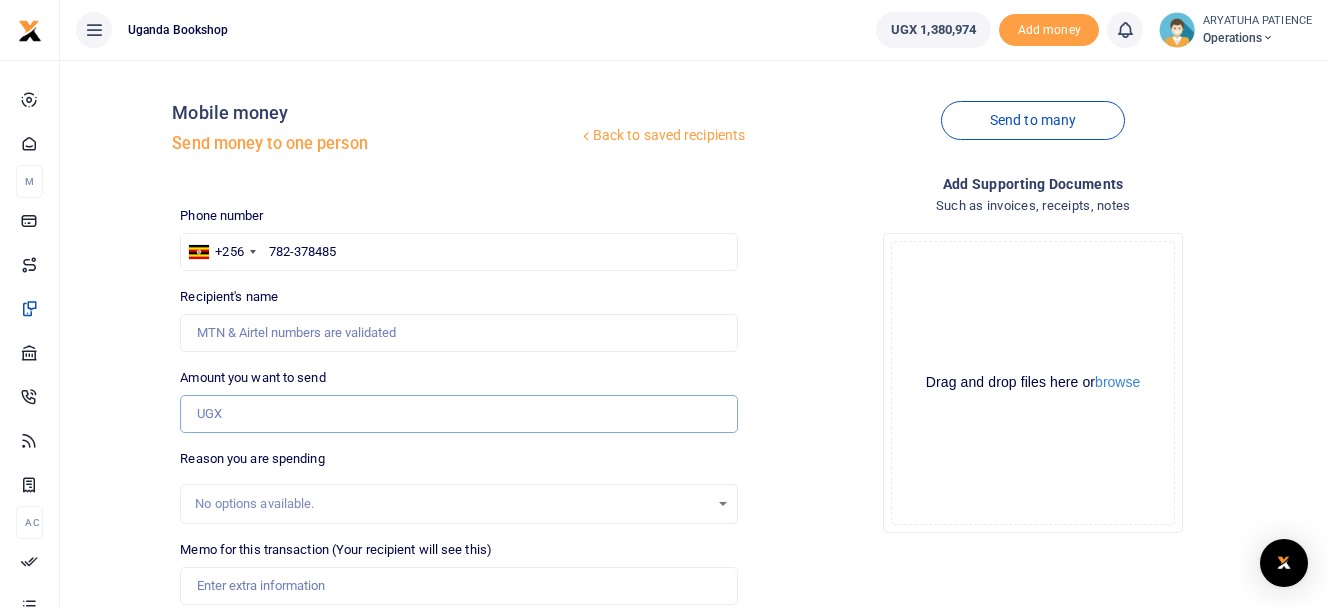 click on "Amount you want to send" at bounding box center [459, 414] 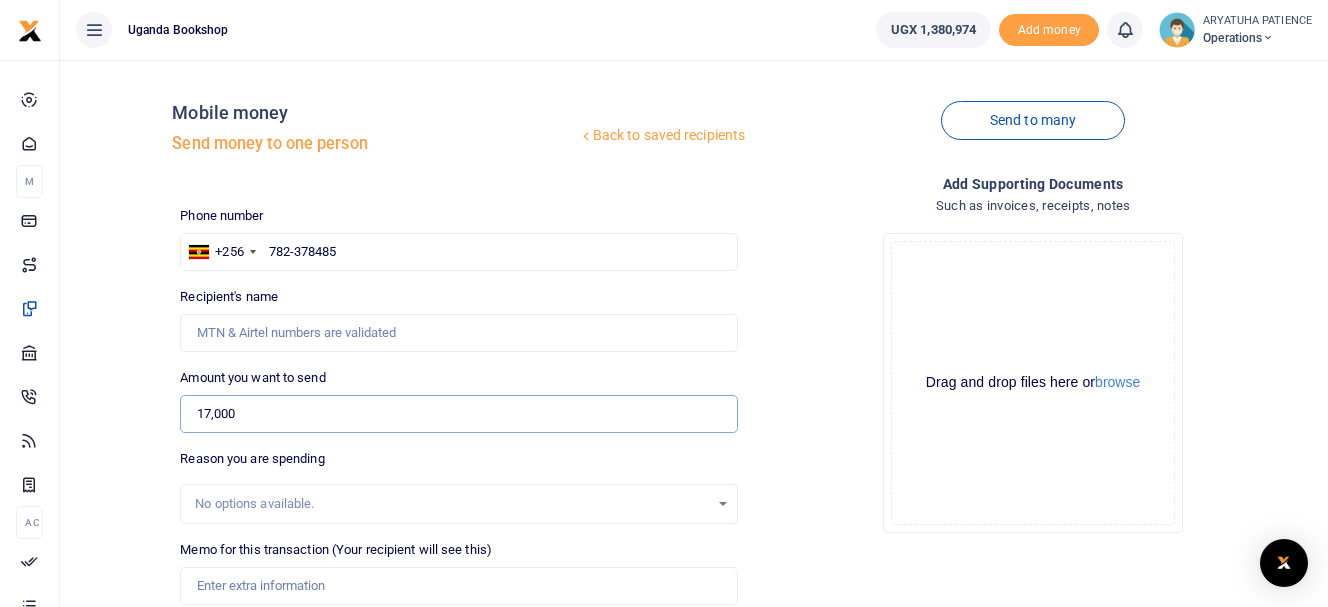 type on "17,000" 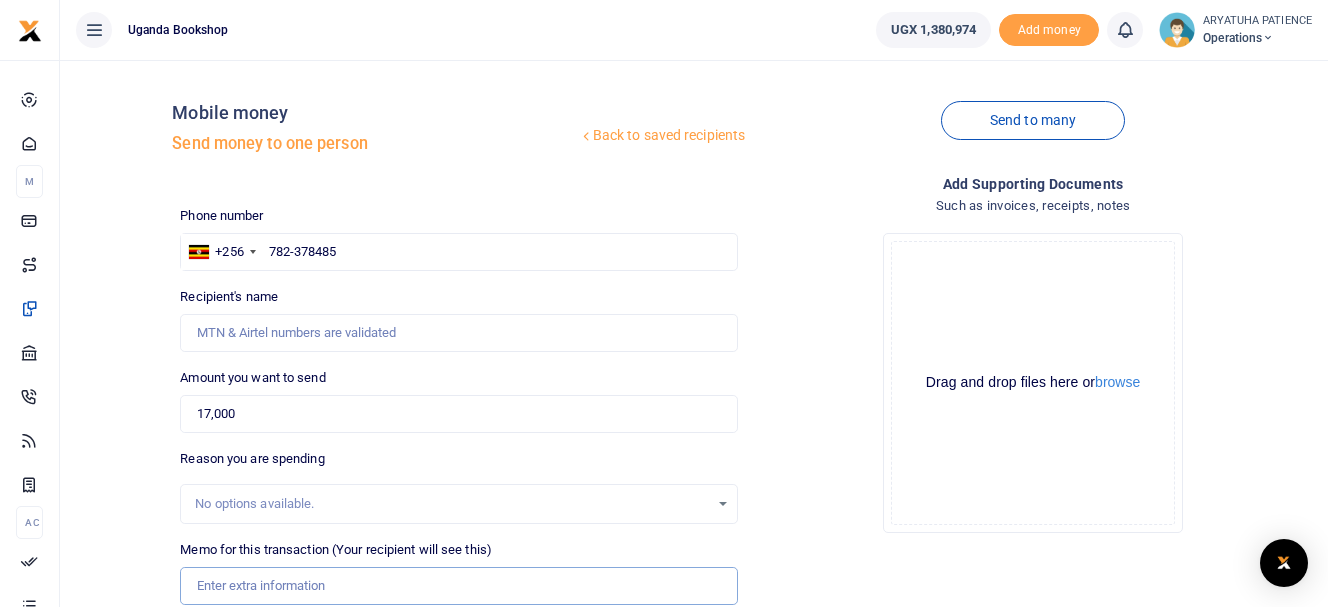 click on "Memo for this transaction (Your recipient will see this)" at bounding box center [459, 586] 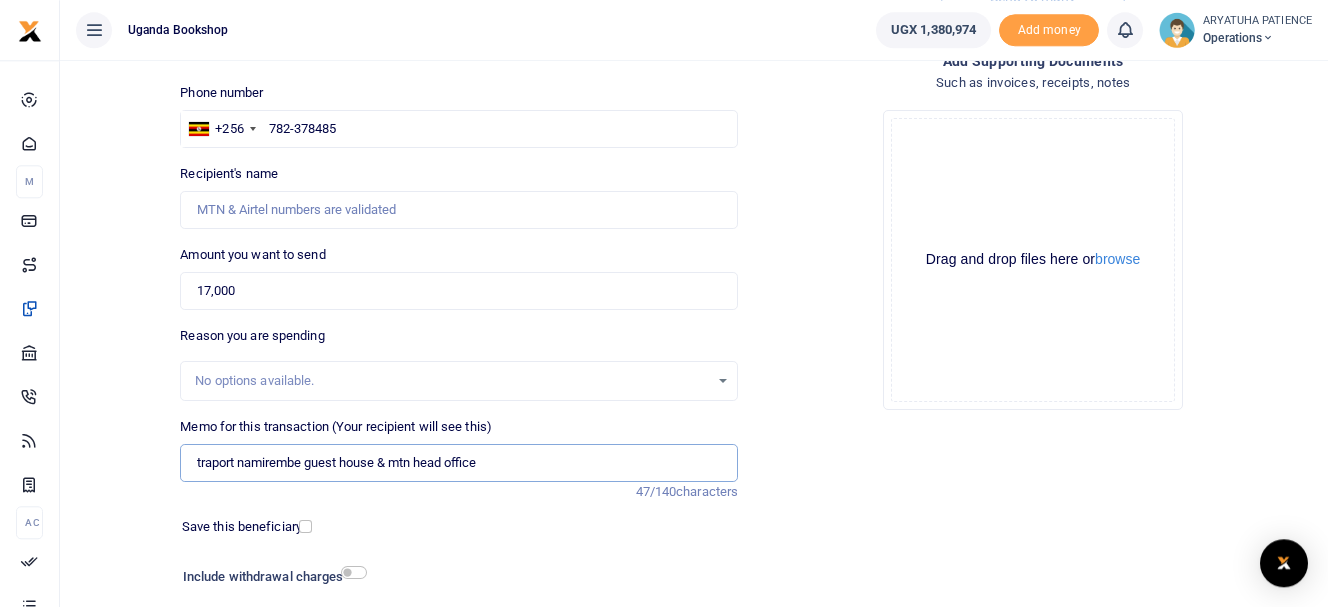 scroll, scrollTop: 172, scrollLeft: 0, axis: vertical 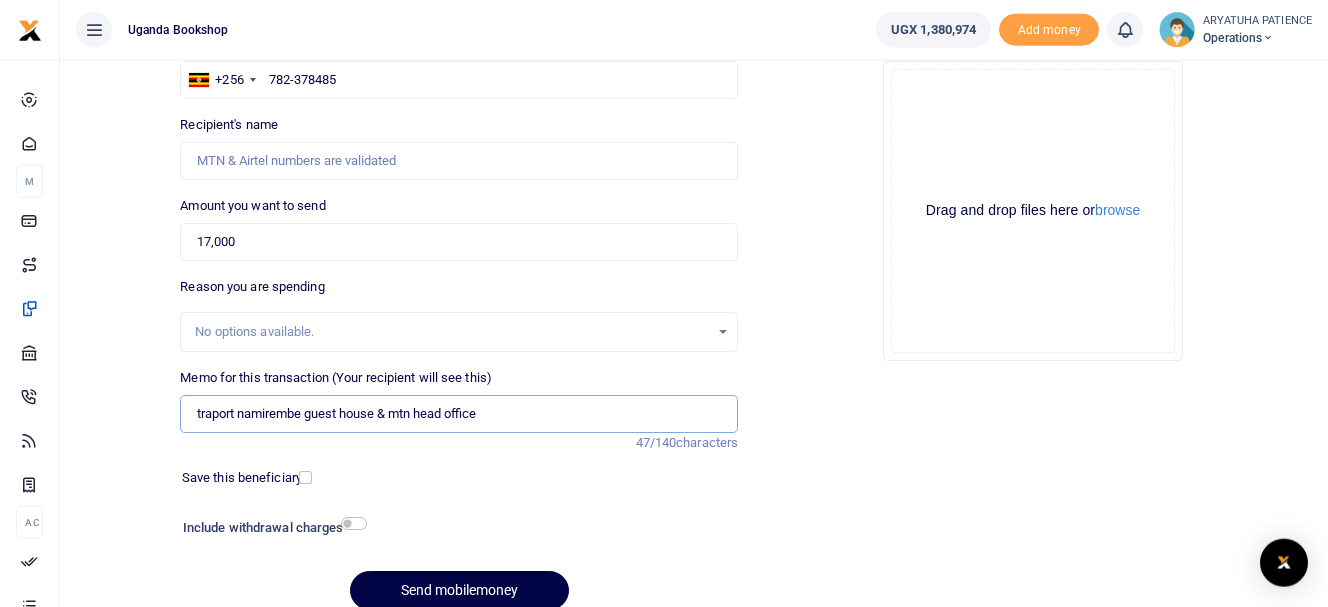 type on "traport namirembe guest house & mtn head office" 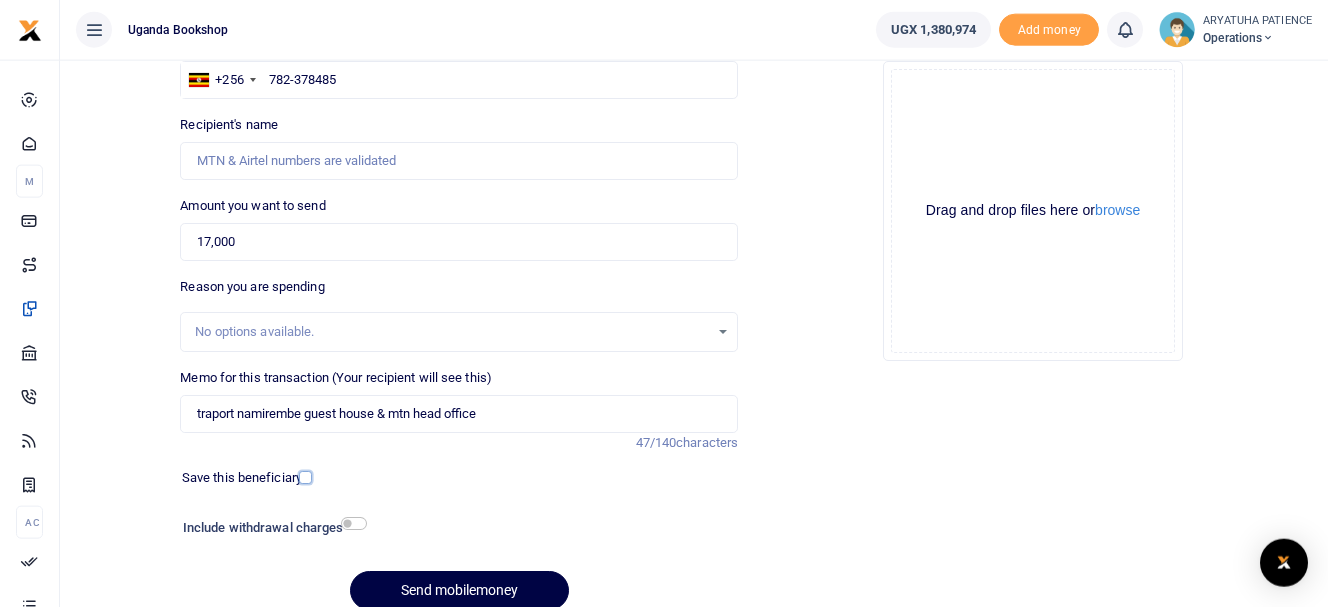 click at bounding box center (305, 477) 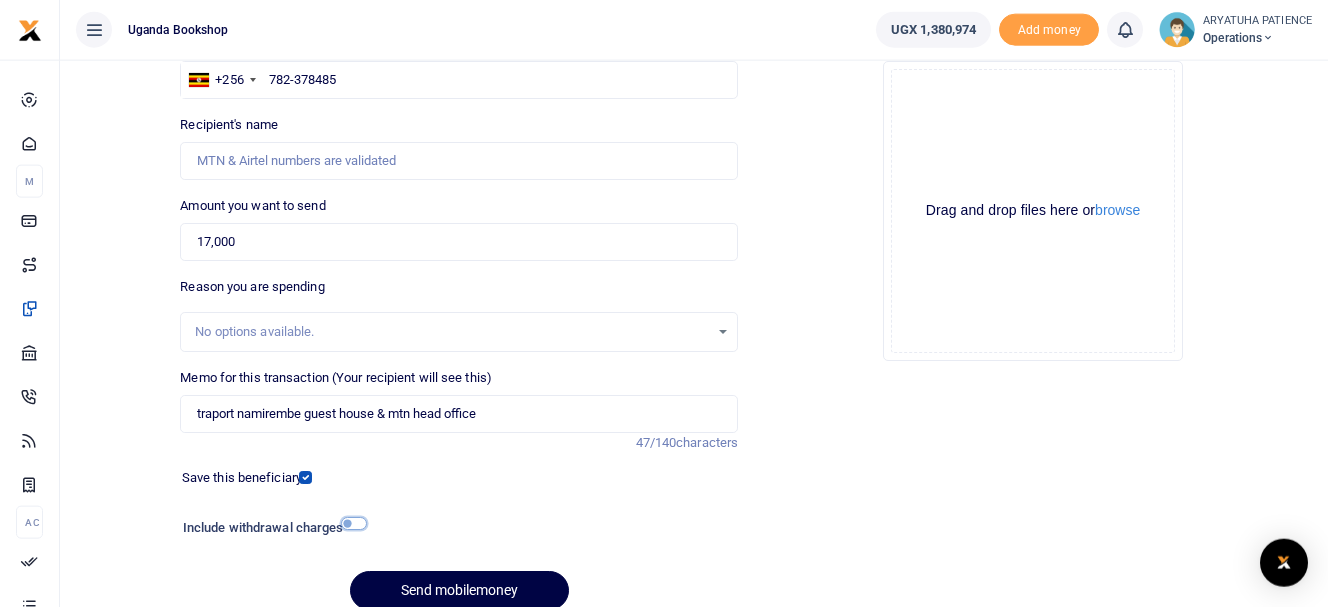 click at bounding box center (354, 523) 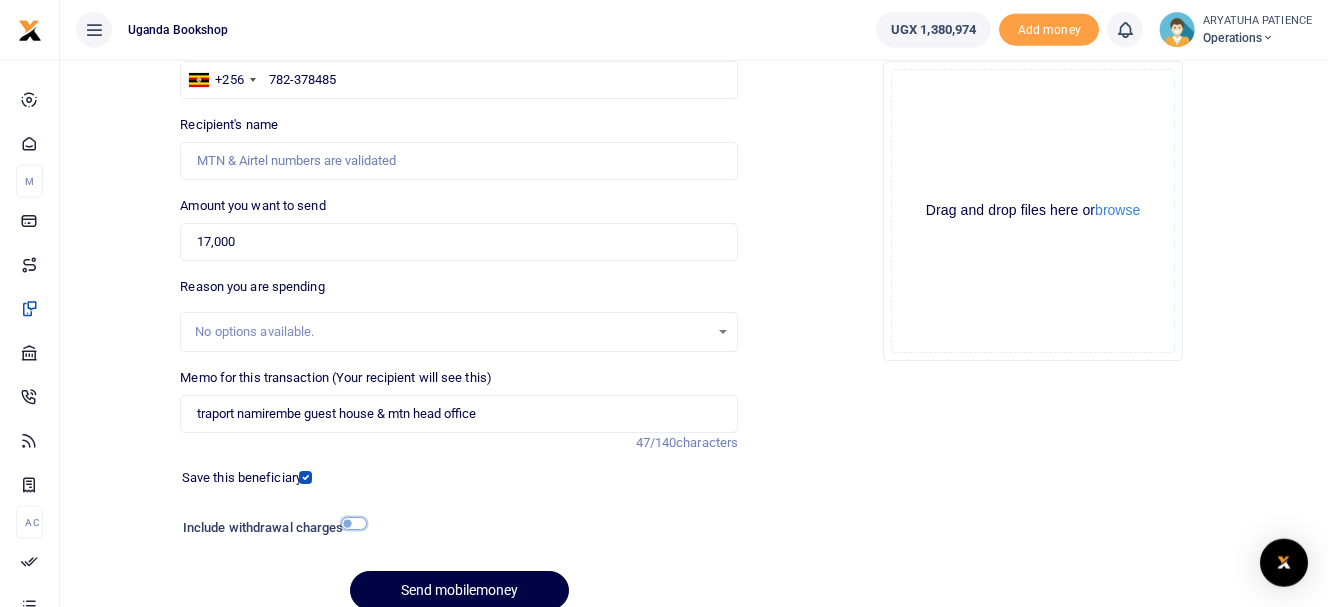 click at bounding box center [354, 523] 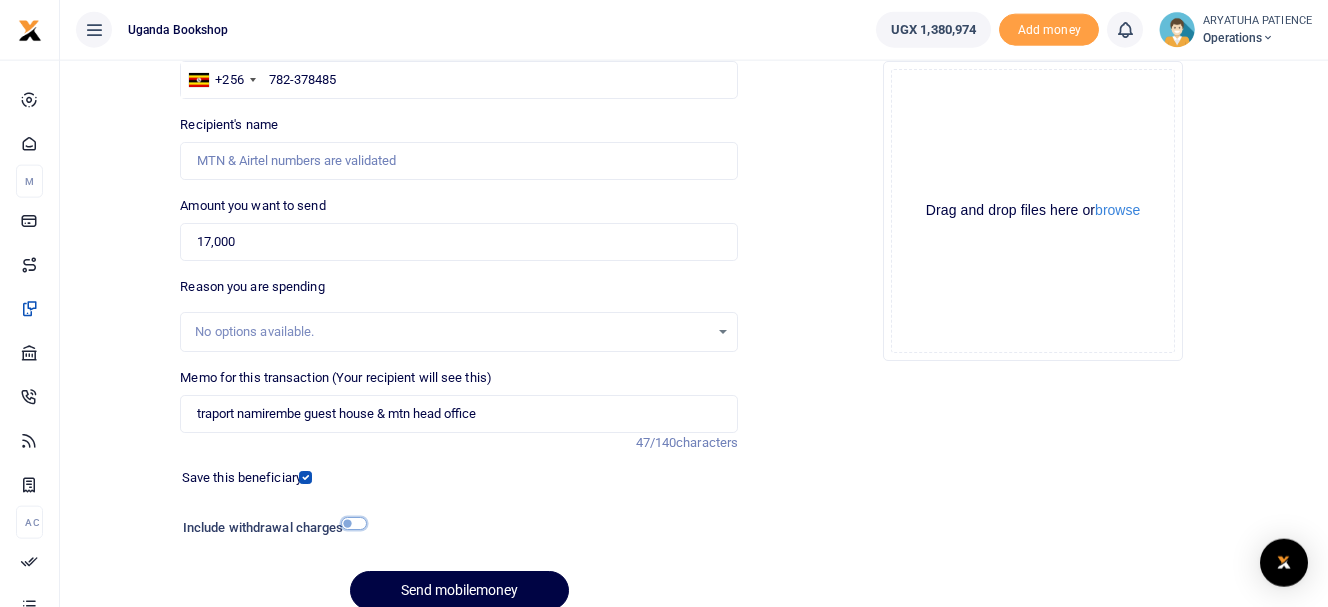 click at bounding box center [354, 523] 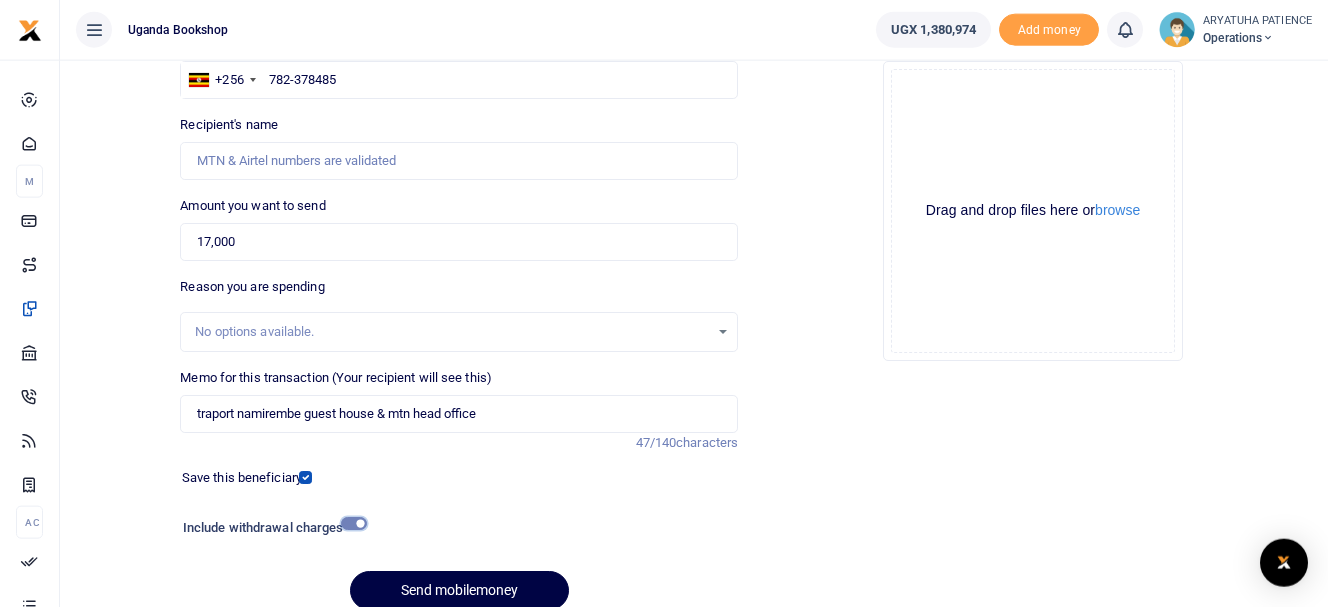 checkbox on "false" 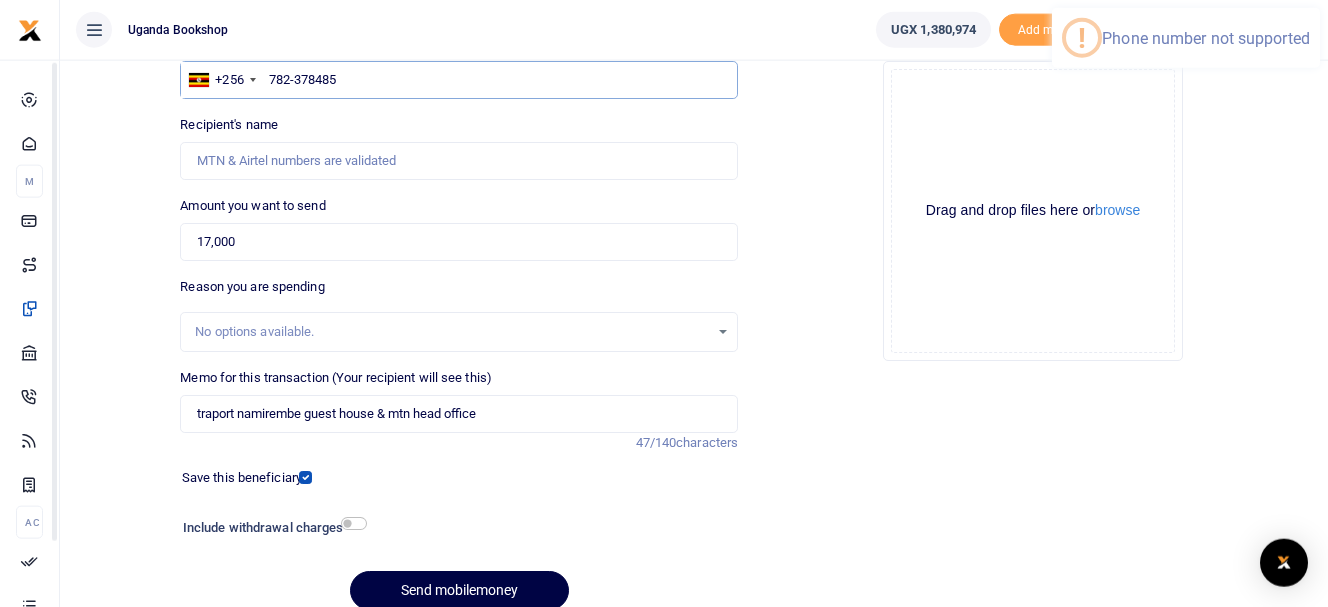 click on "782-378485" at bounding box center [459, 80] 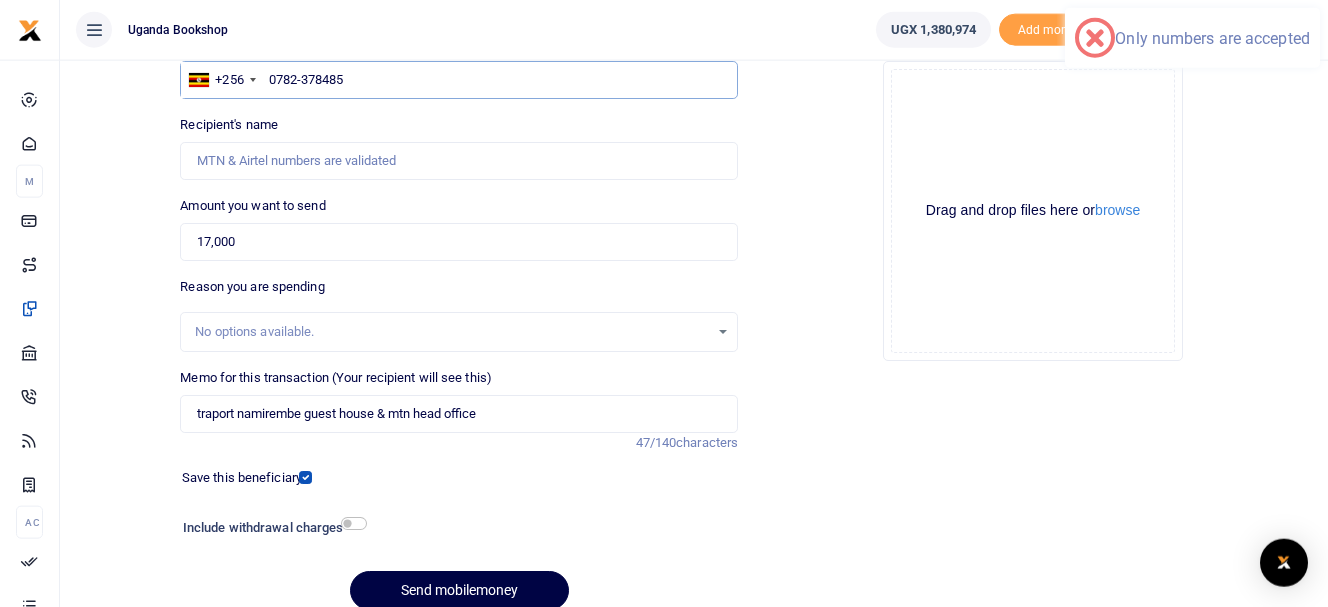 type on "0782-378485" 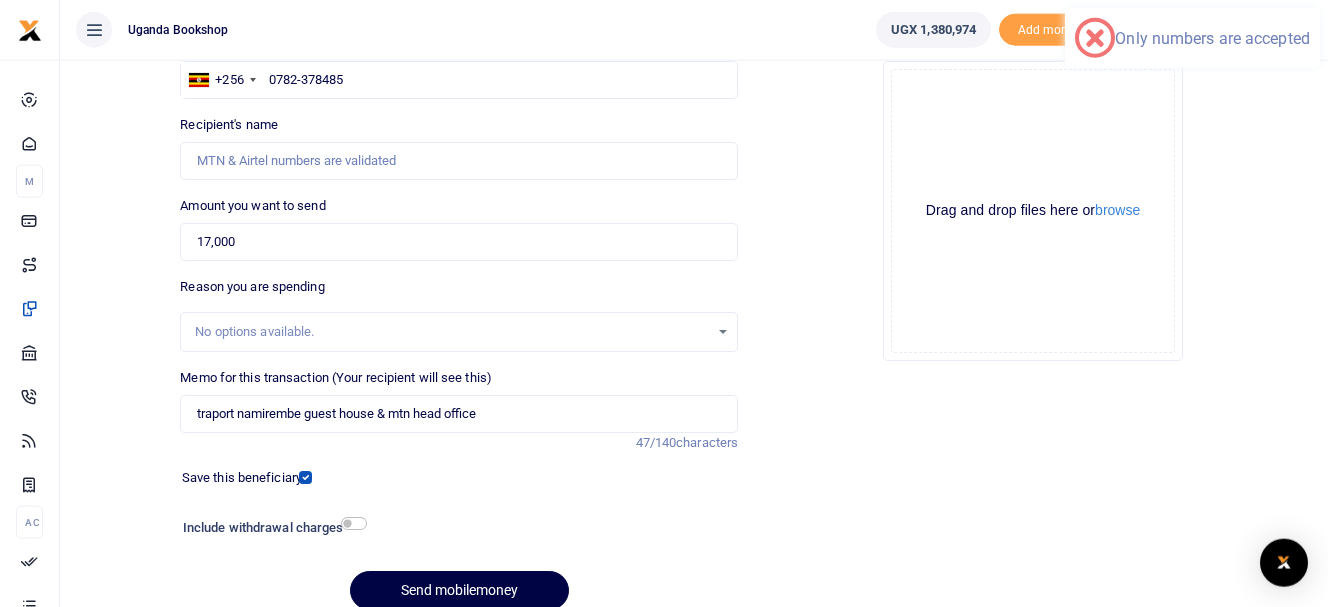 click on "Amount you want to send
17,000
Amount is required." at bounding box center (459, 228) 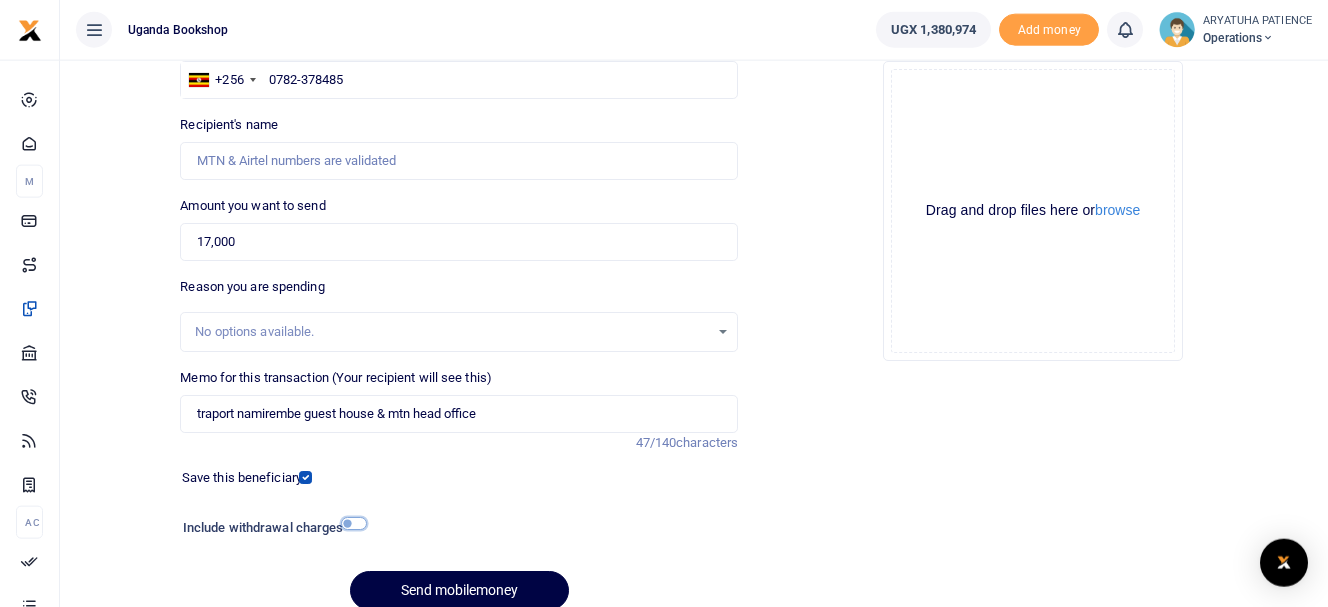 click at bounding box center (354, 523) 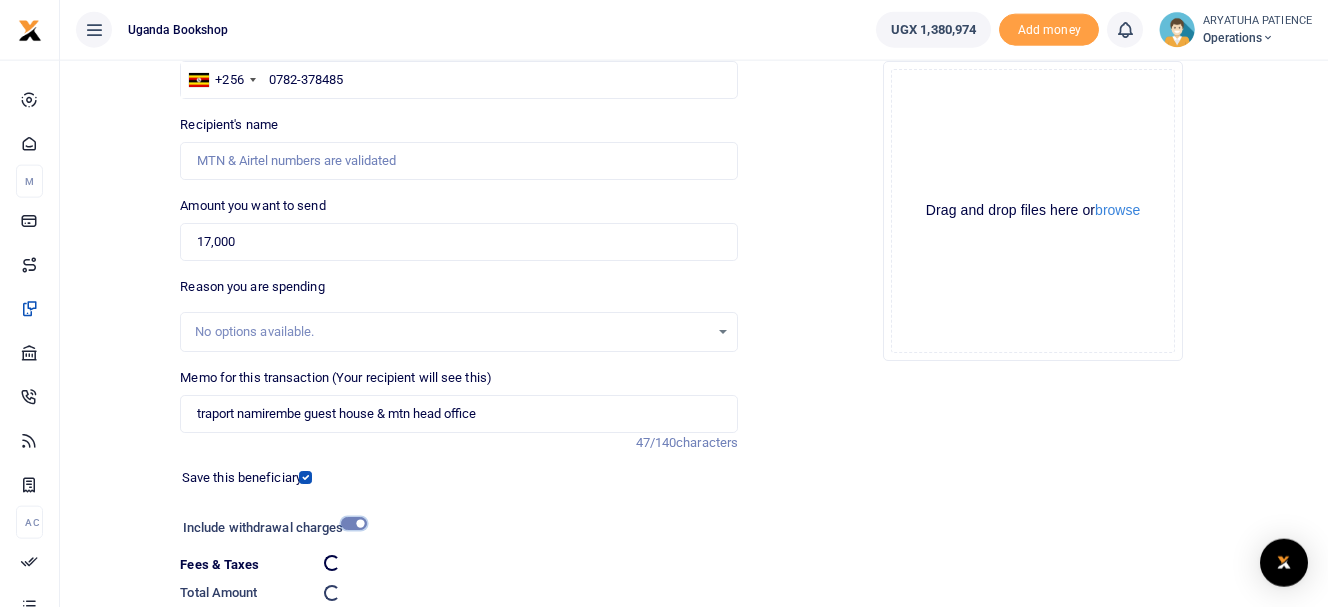 checkbox on "false" 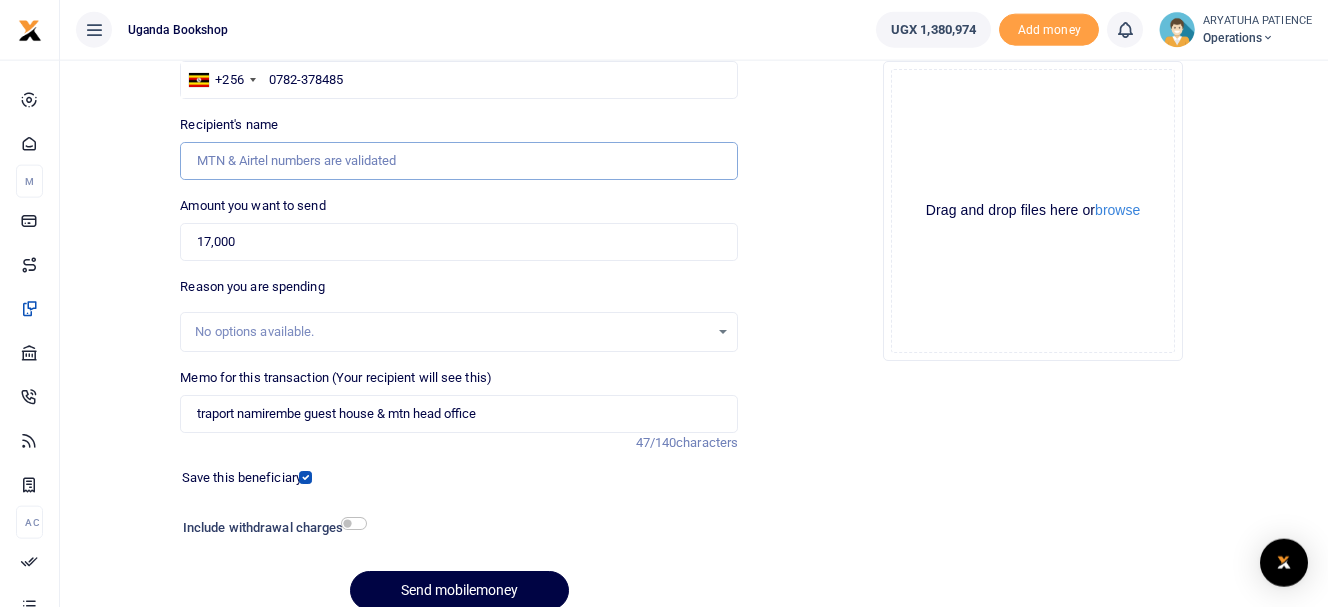 click on "Recipient's name" at bounding box center (459, 161) 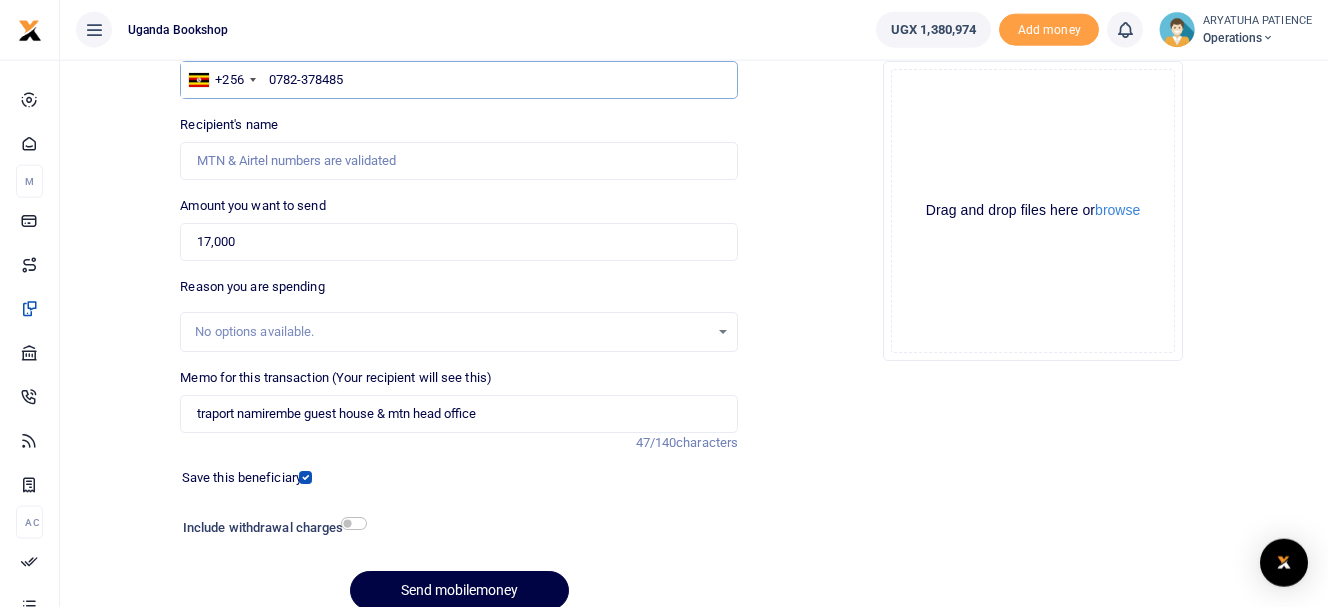click on "0782-378485" at bounding box center [459, 80] 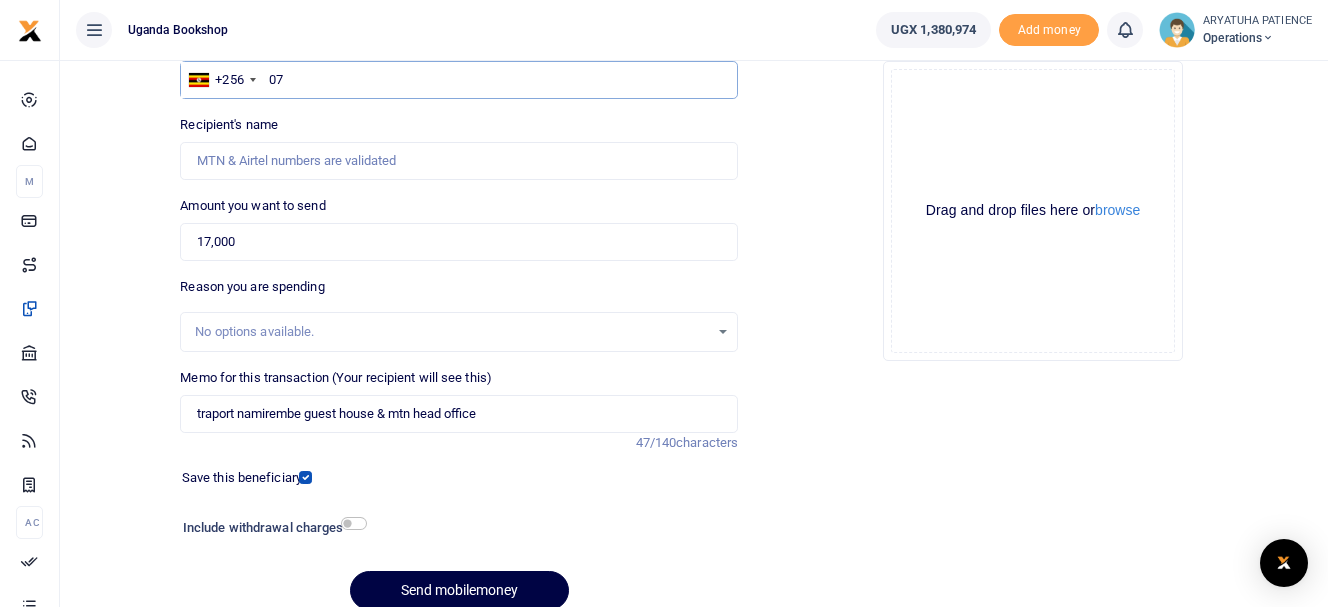 type on "0" 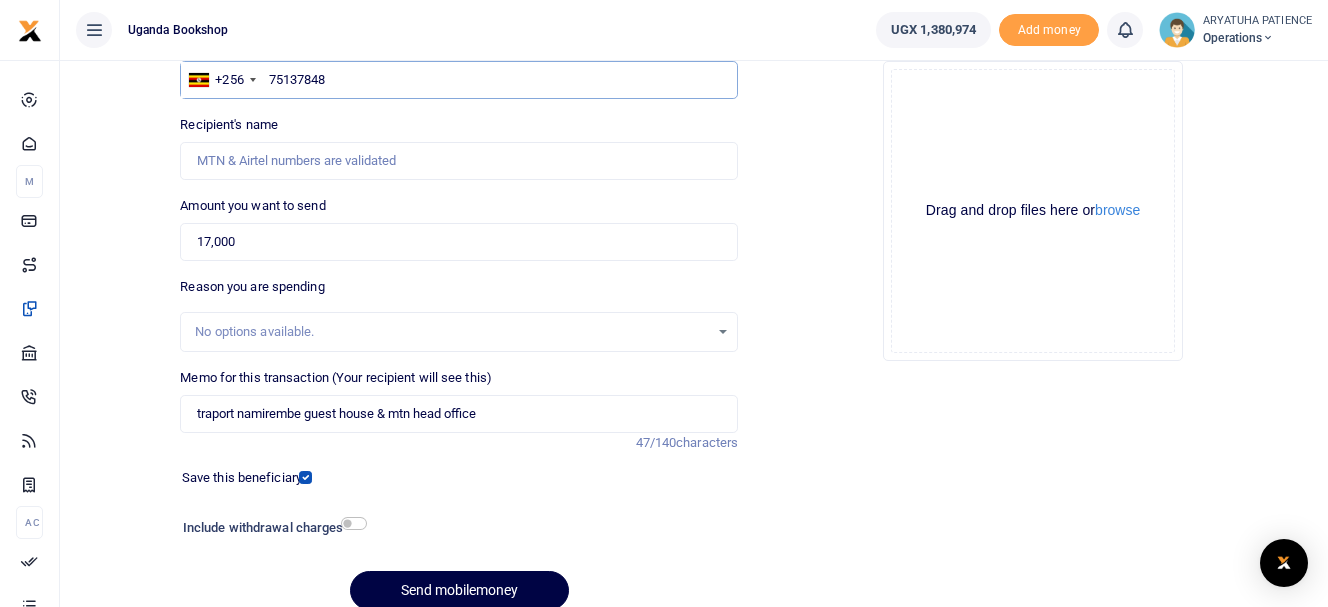 type on "751378485" 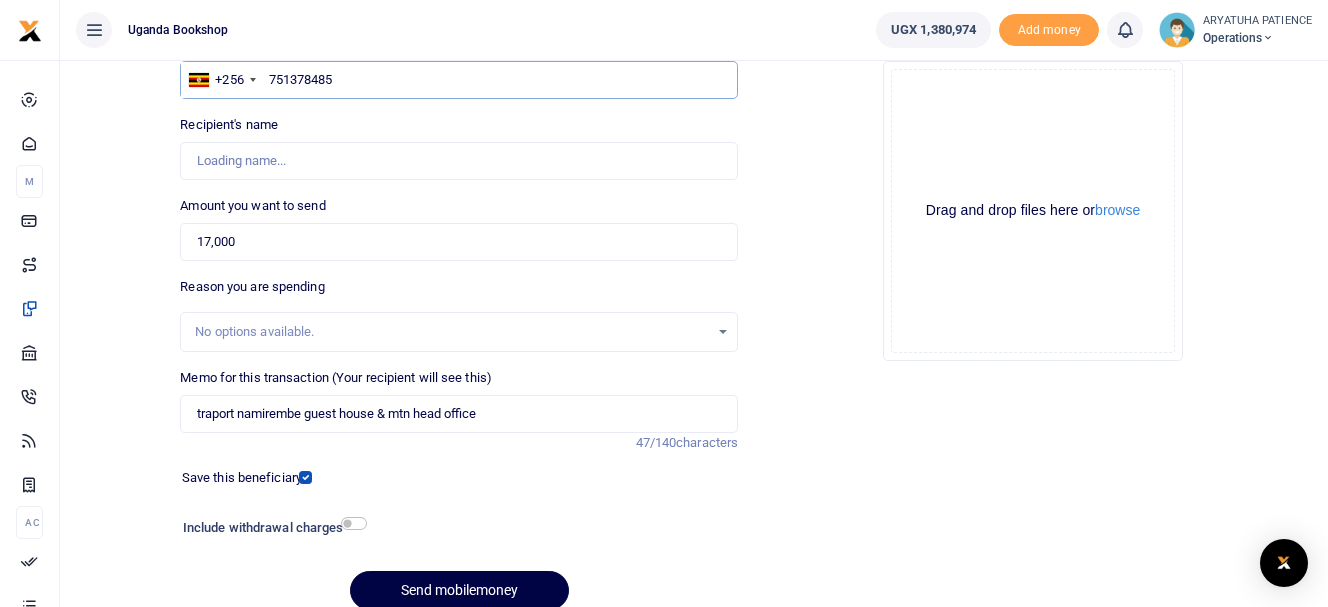 type on "Henry Ssengonge" 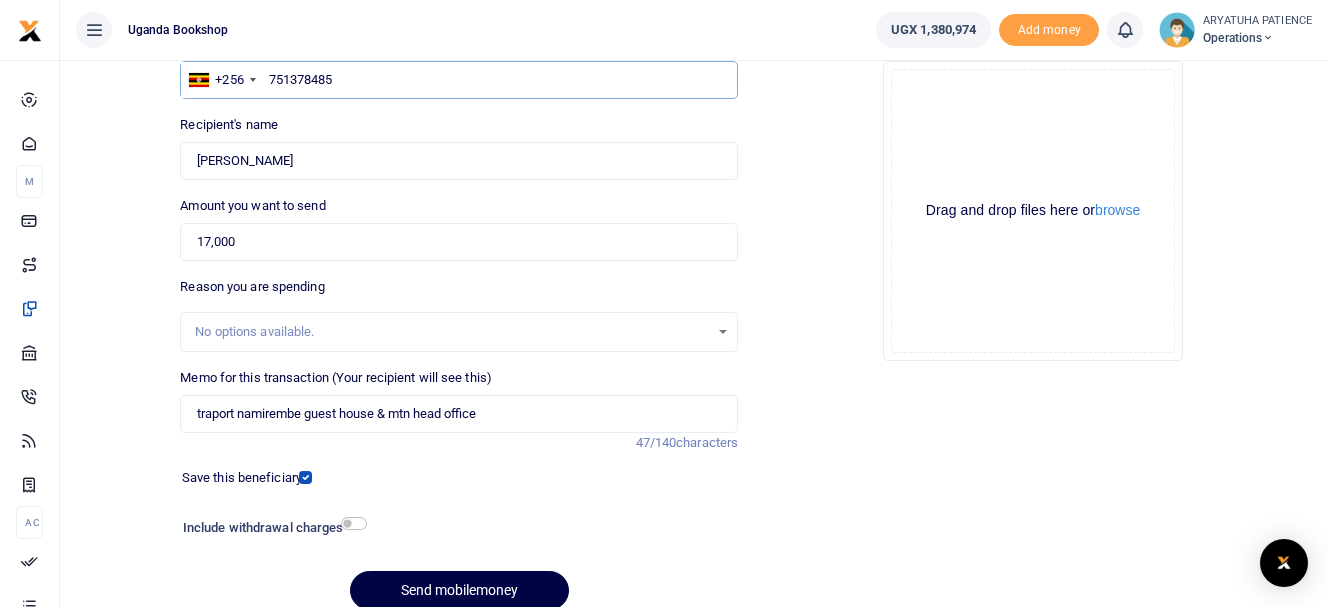 type on "751378485" 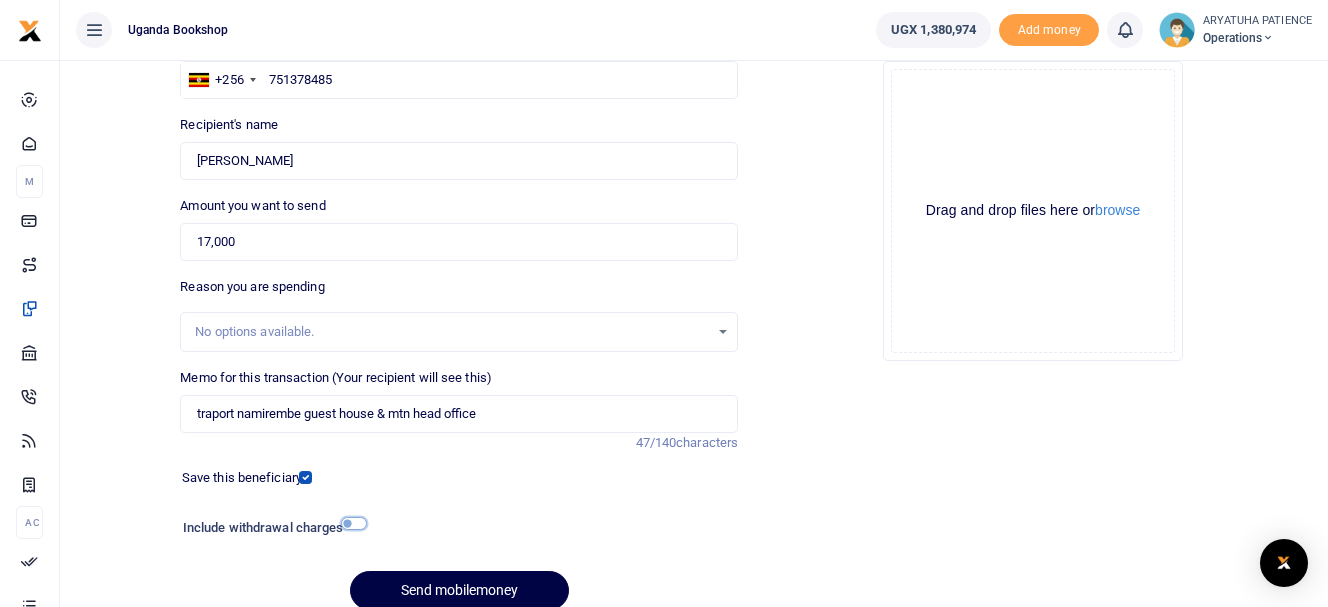 click at bounding box center [354, 523] 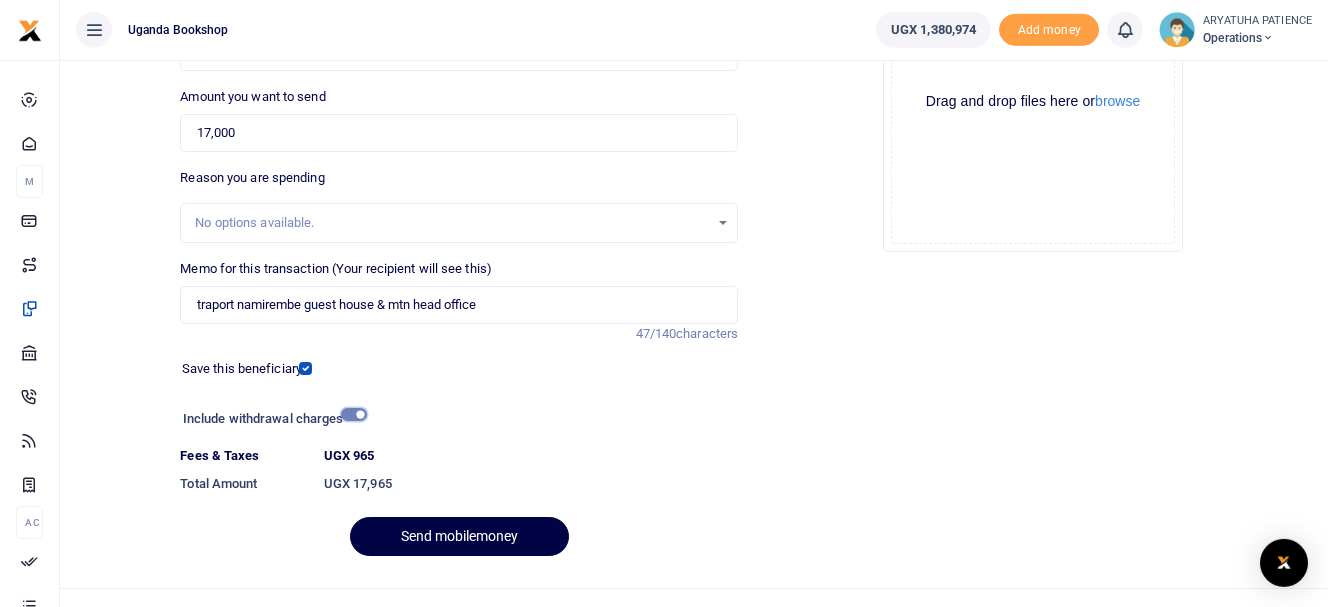 scroll, scrollTop: 298, scrollLeft: 0, axis: vertical 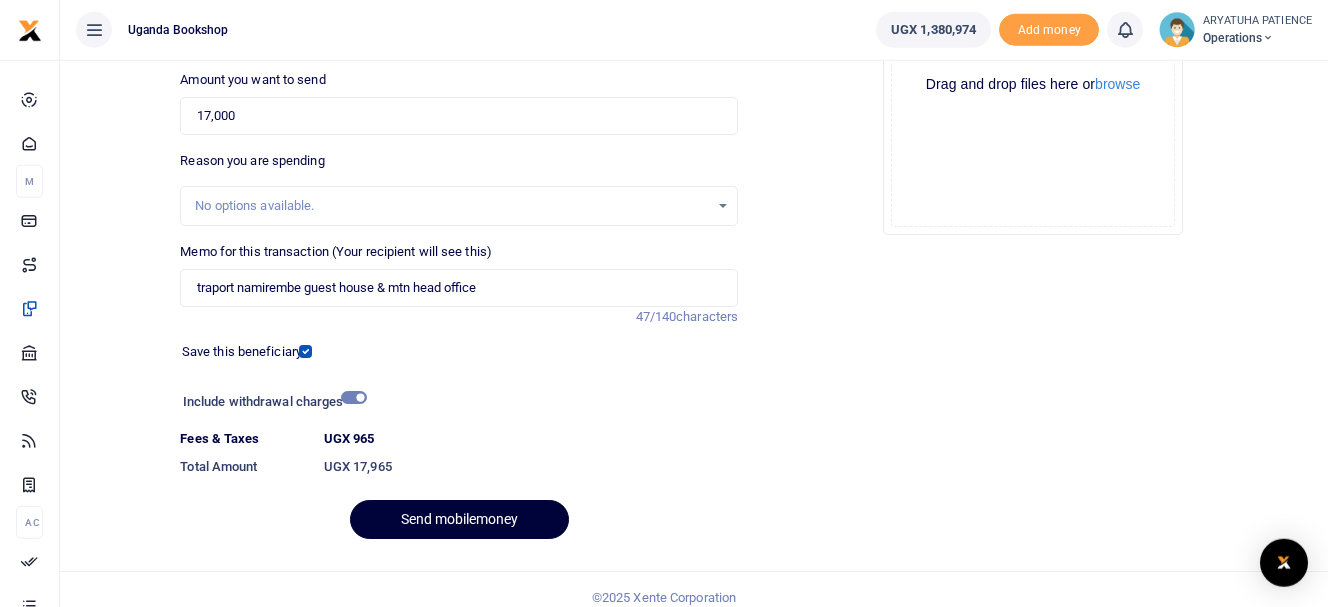 click on "Send mobilemoney" at bounding box center [459, 519] 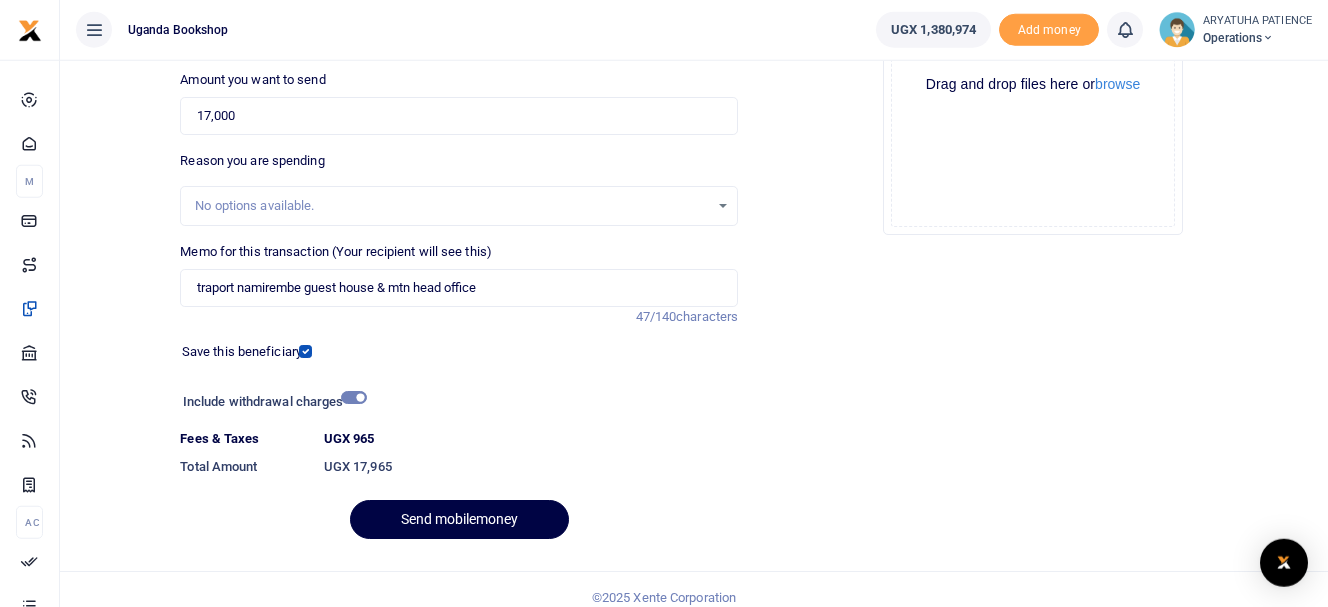 click at bounding box center (1125, 30) 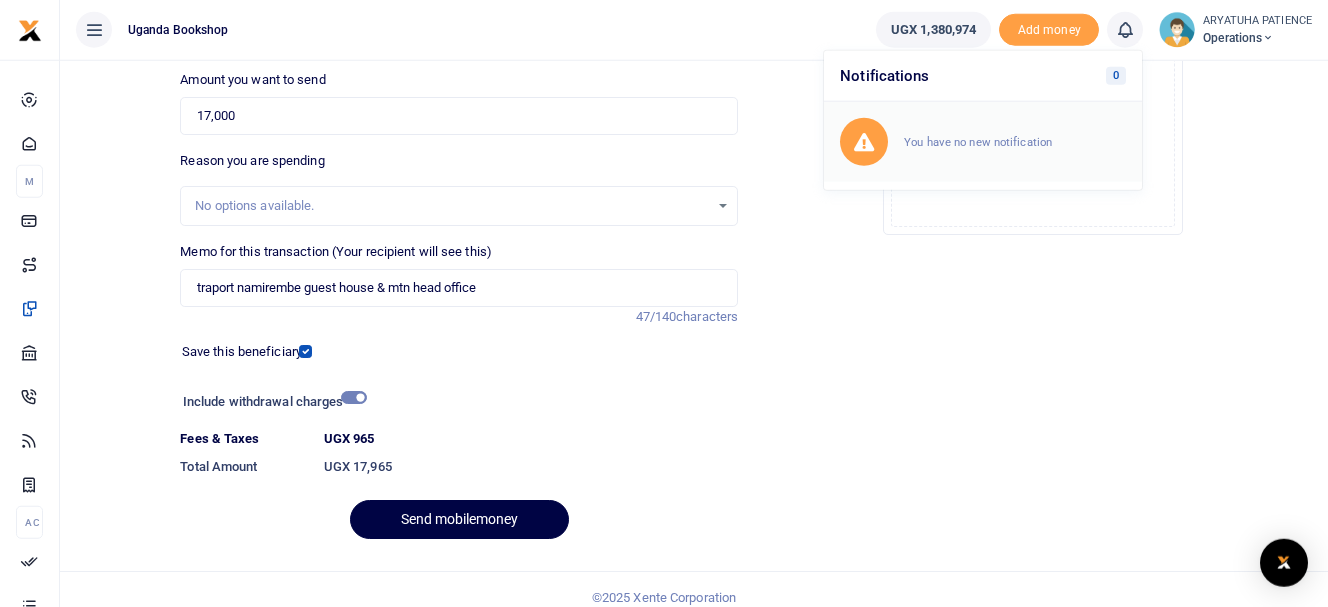 click on "You have no new notification" at bounding box center (978, 142) 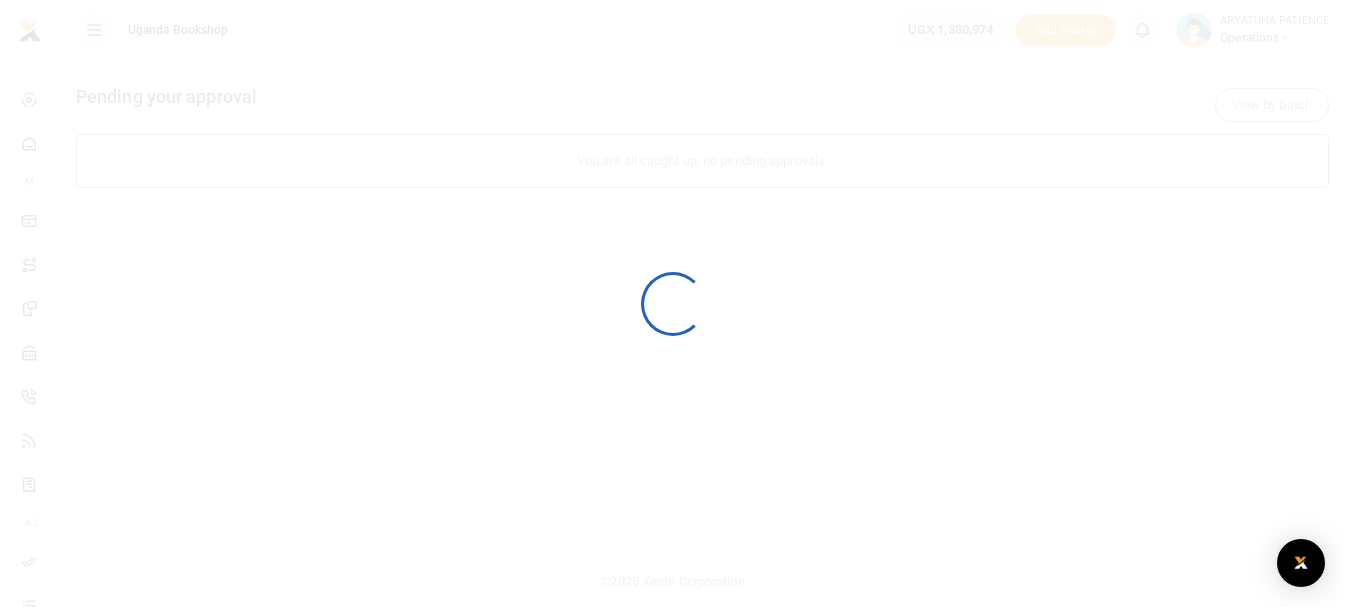 scroll, scrollTop: 0, scrollLeft: 0, axis: both 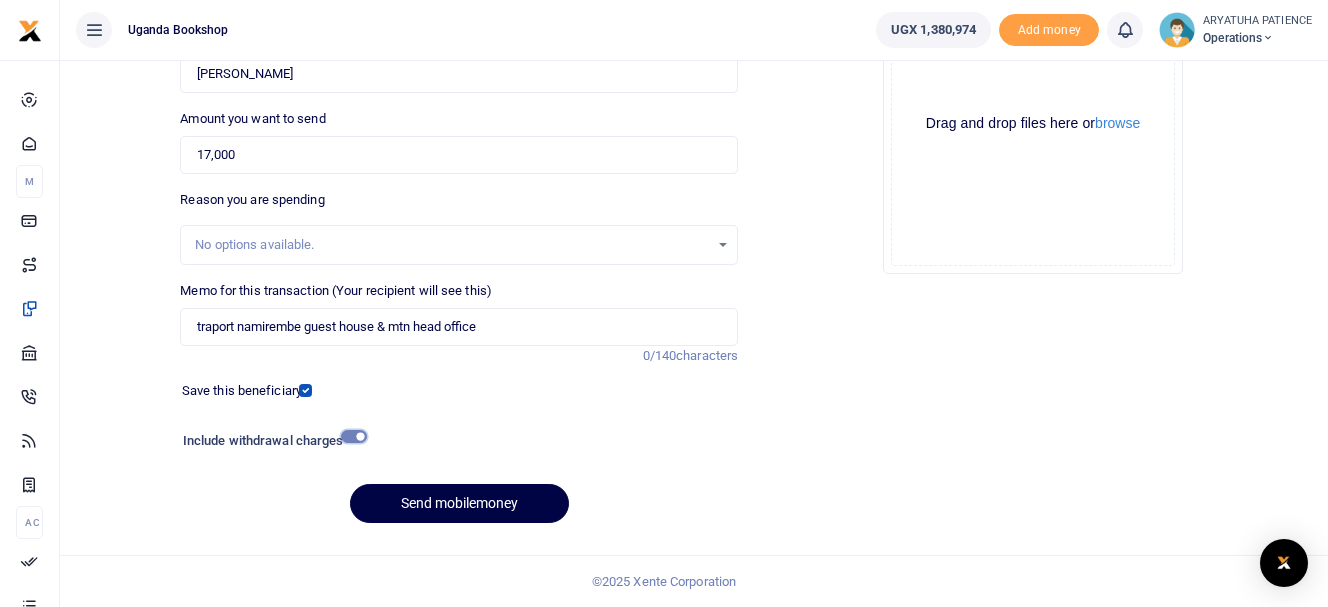 click at bounding box center (354, 436) 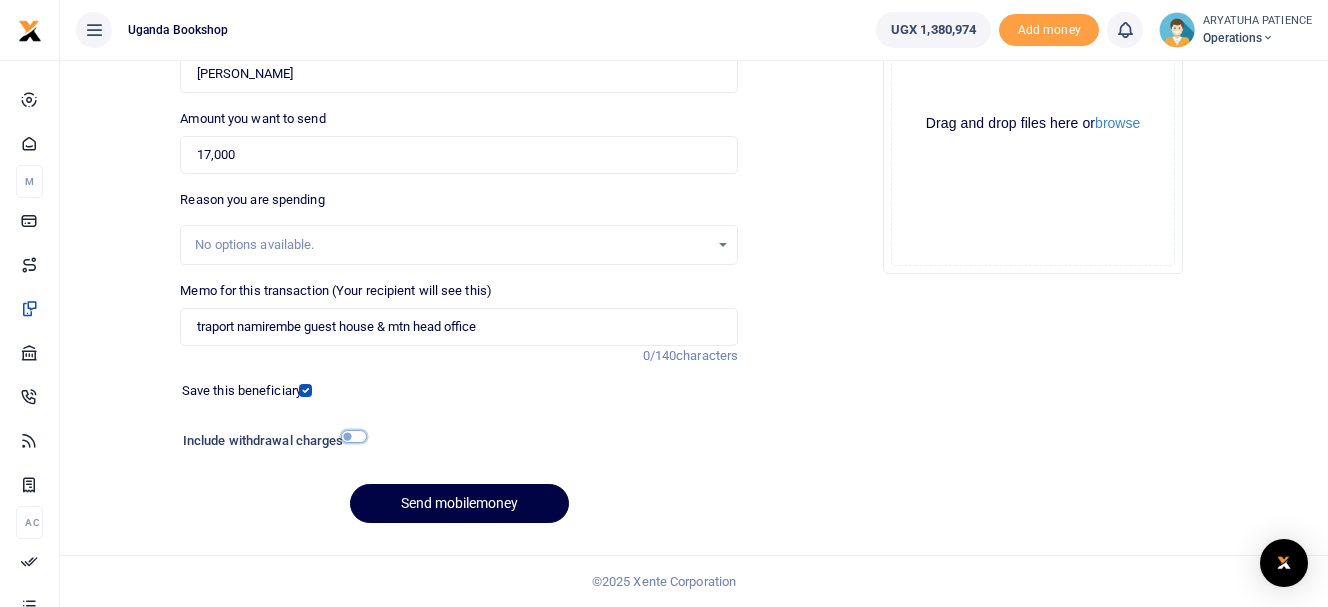 click at bounding box center [354, 436] 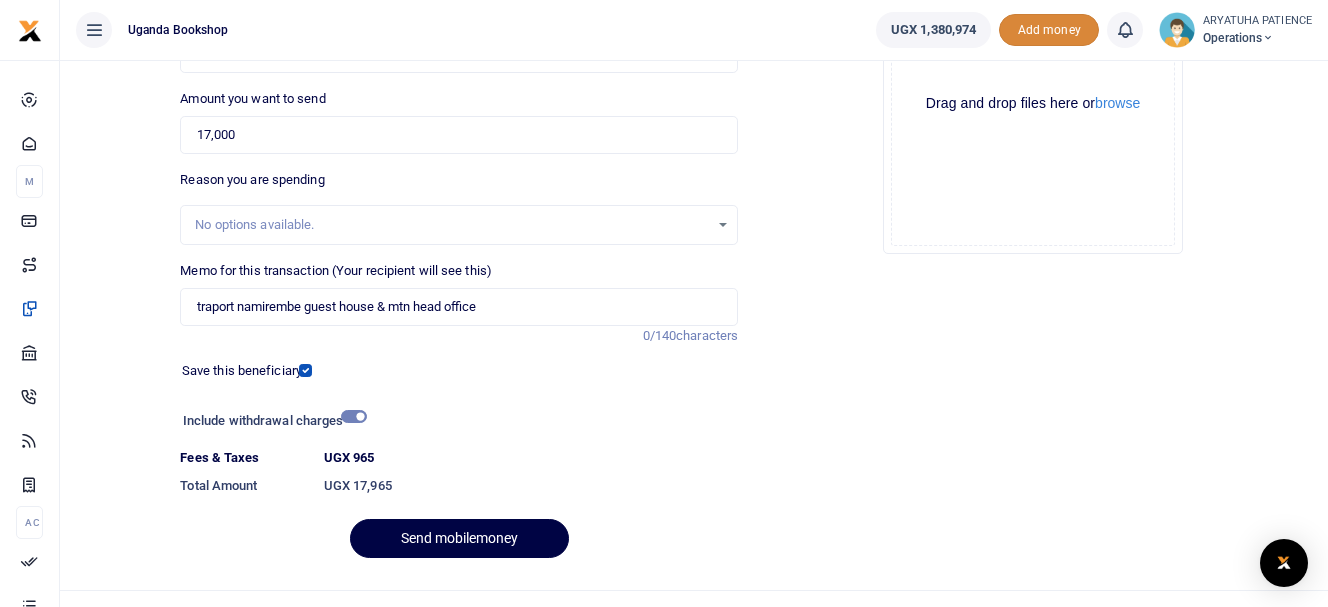 click on "Add money" at bounding box center [1049, 30] 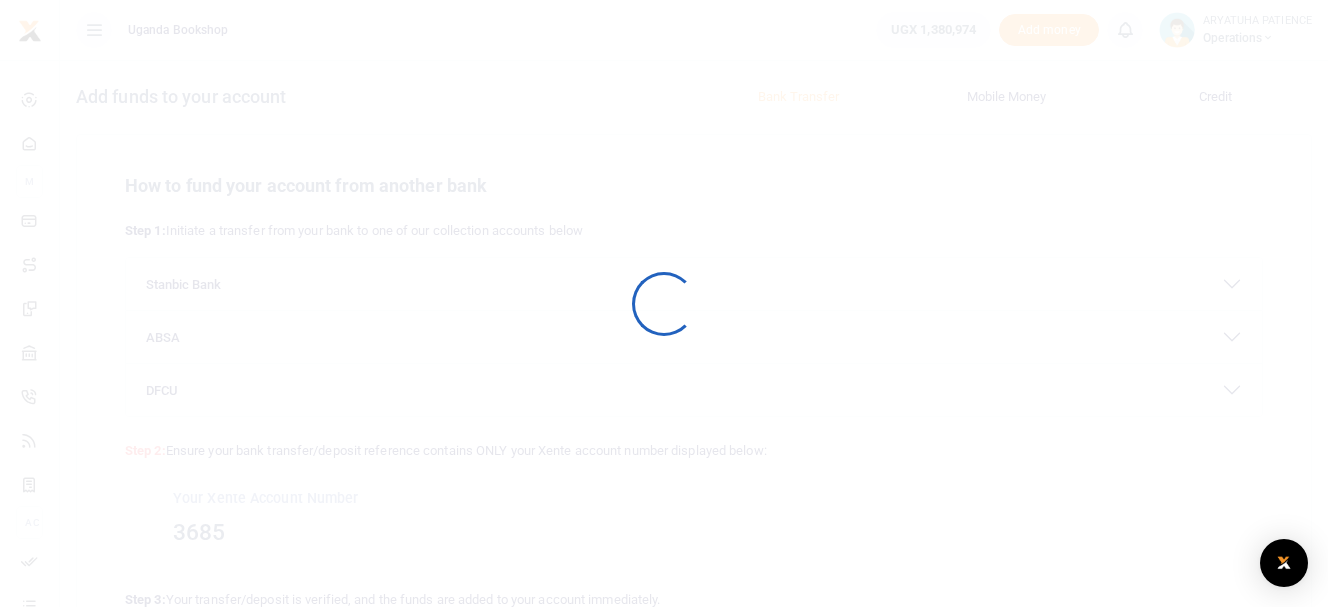 scroll, scrollTop: 0, scrollLeft: 0, axis: both 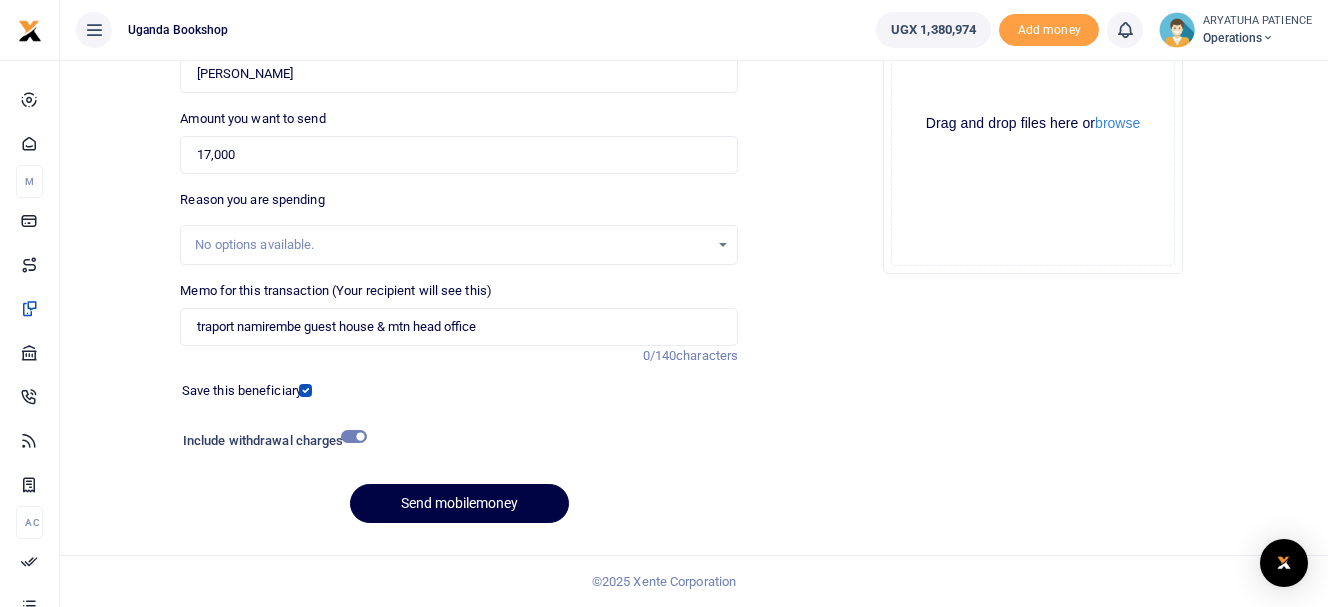 click at bounding box center (1125, 30) 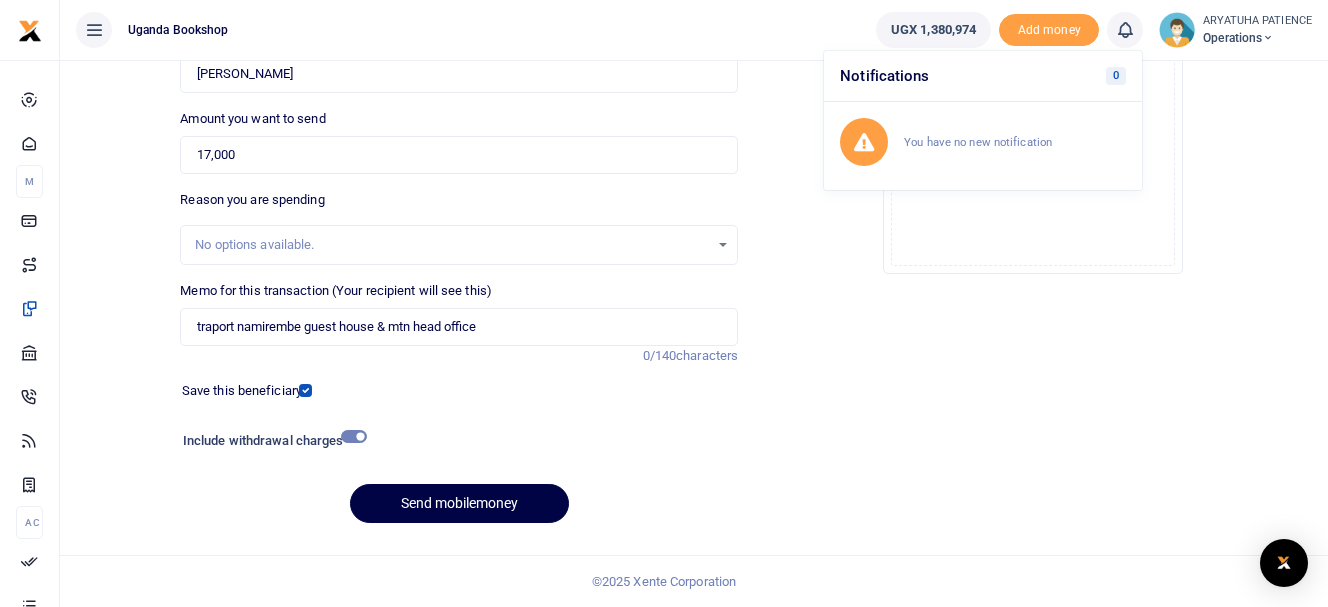 click on "Save this beneficiary" at bounding box center (447, 391) 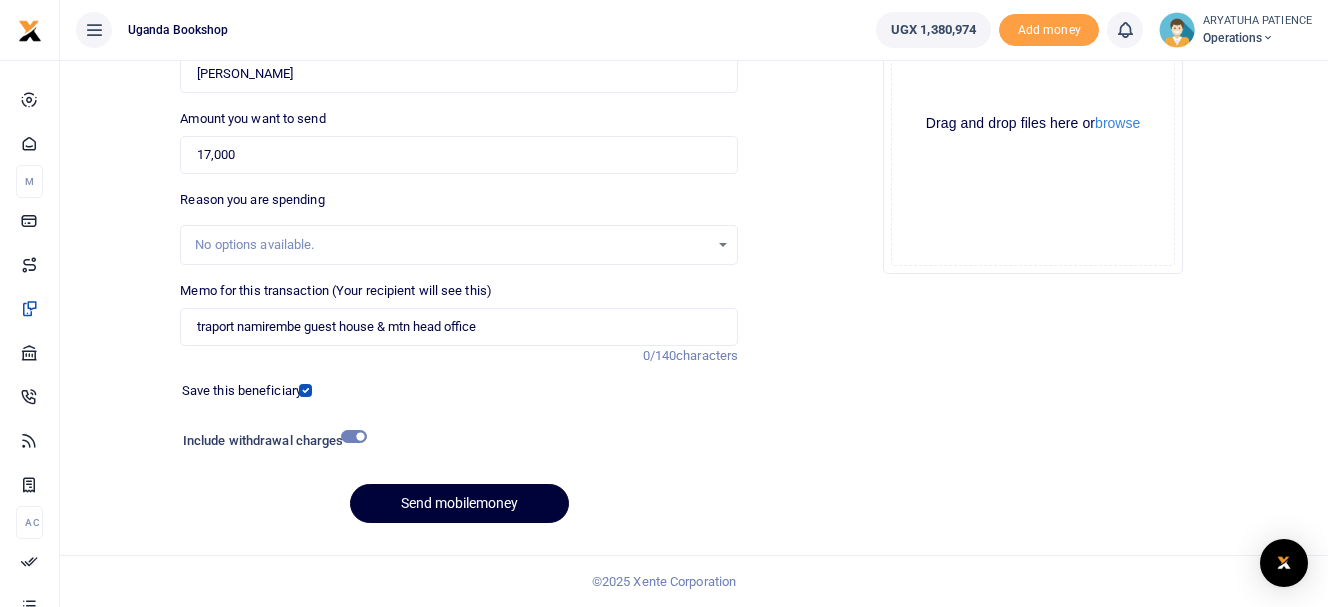 click on "Send mobilemoney" at bounding box center [459, 503] 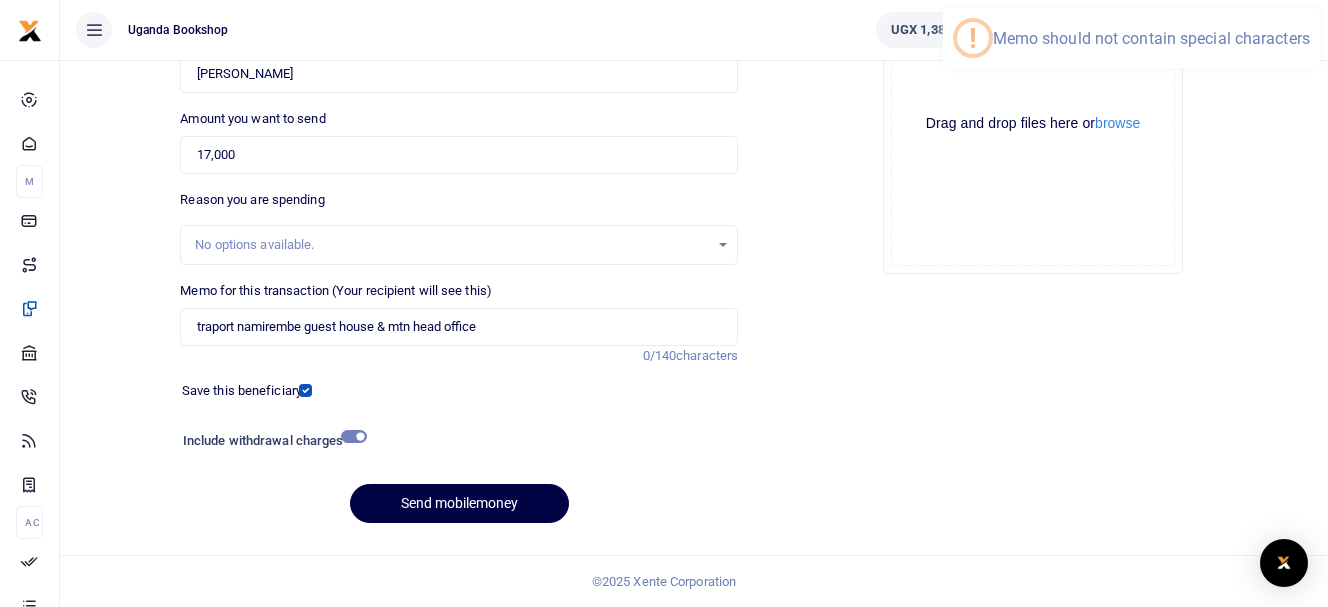 click at bounding box center (355, 391) 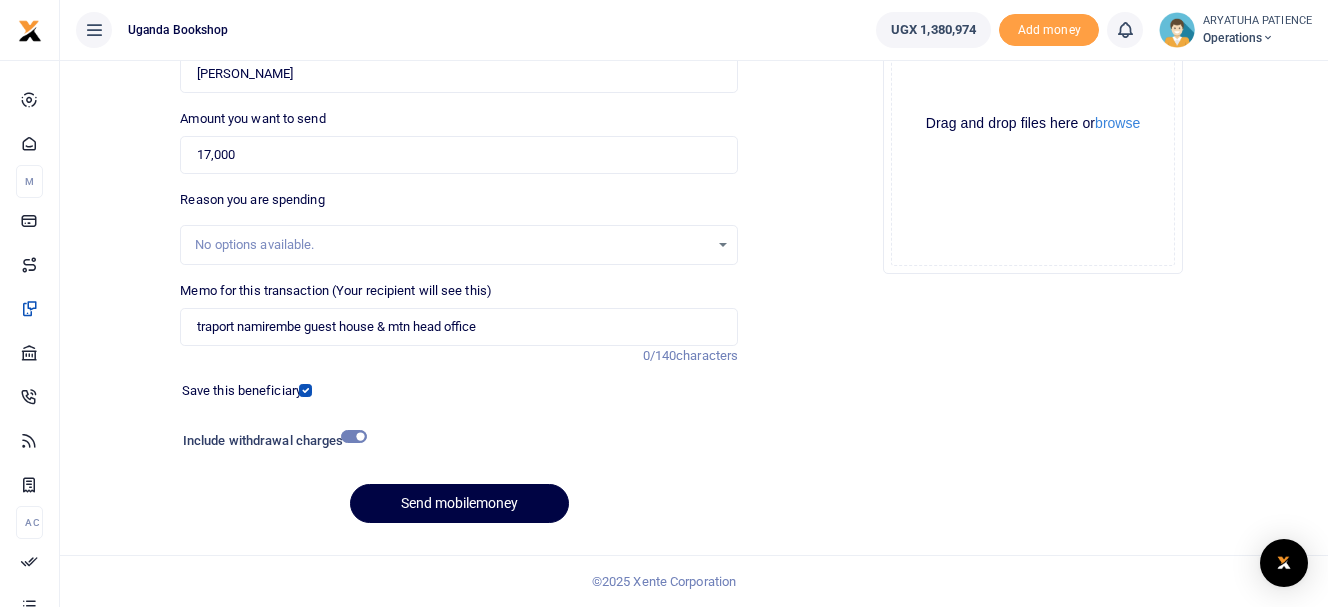click on "characters" at bounding box center (707, 355) 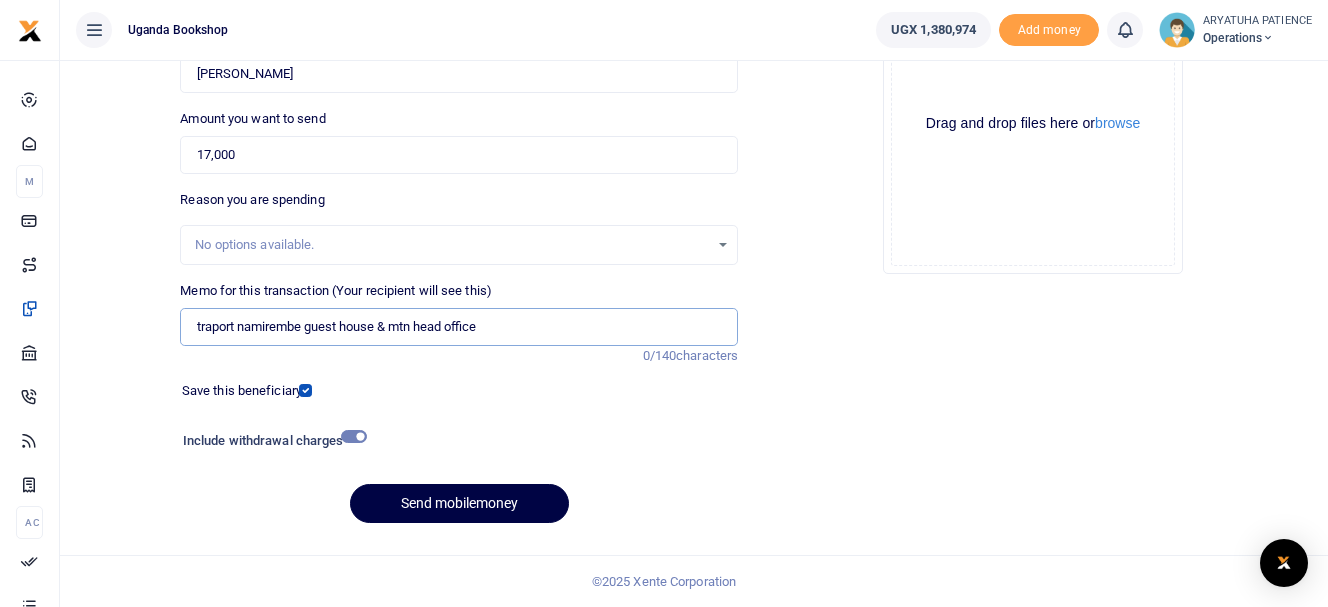 click on "traport namirembe guest house & mtn head office" at bounding box center (459, 327) 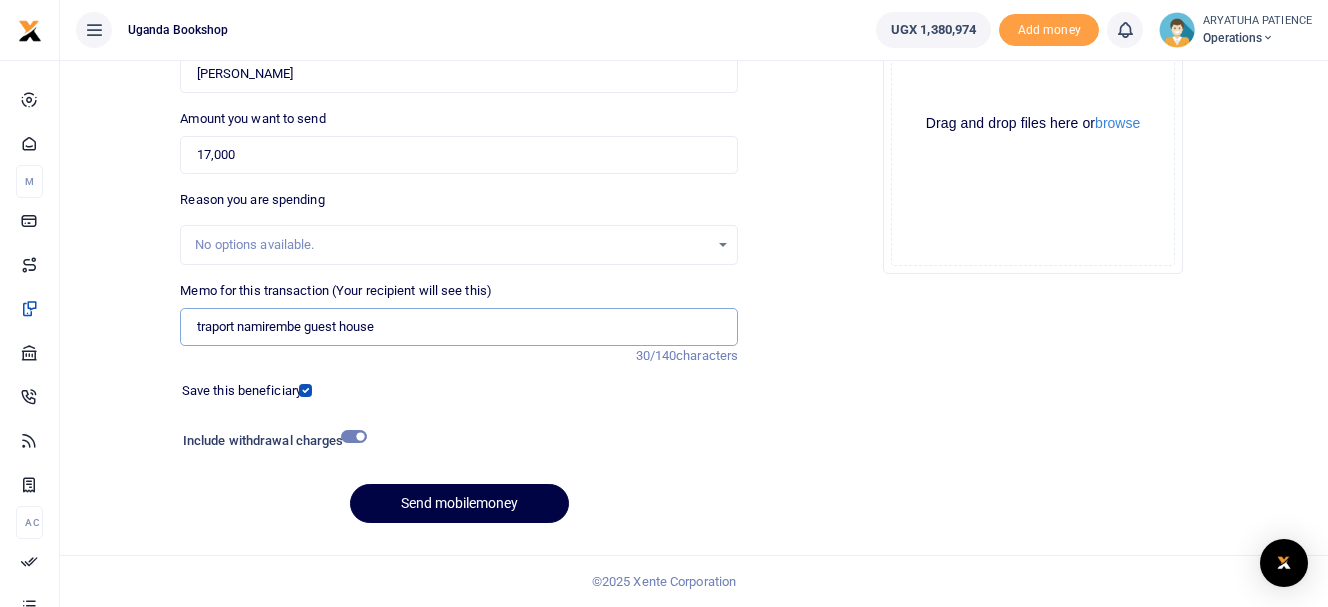 type on "traport namirembe guest house" 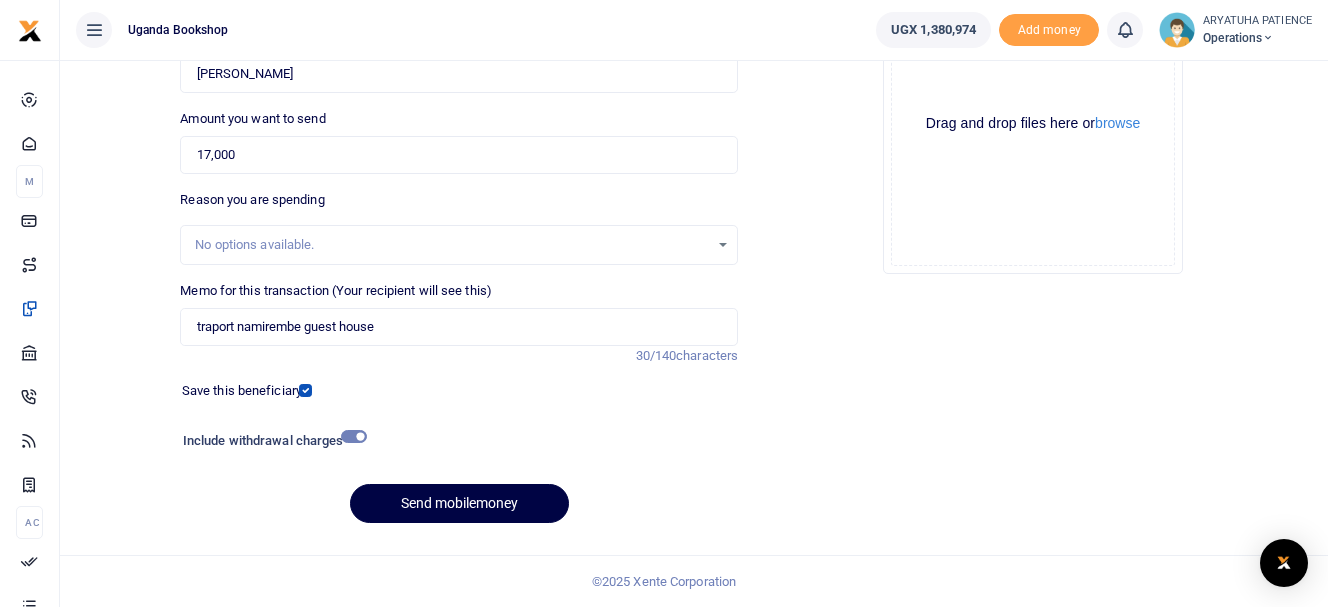 click on "Drag and drop files here or  browse Powered by  Uppy" 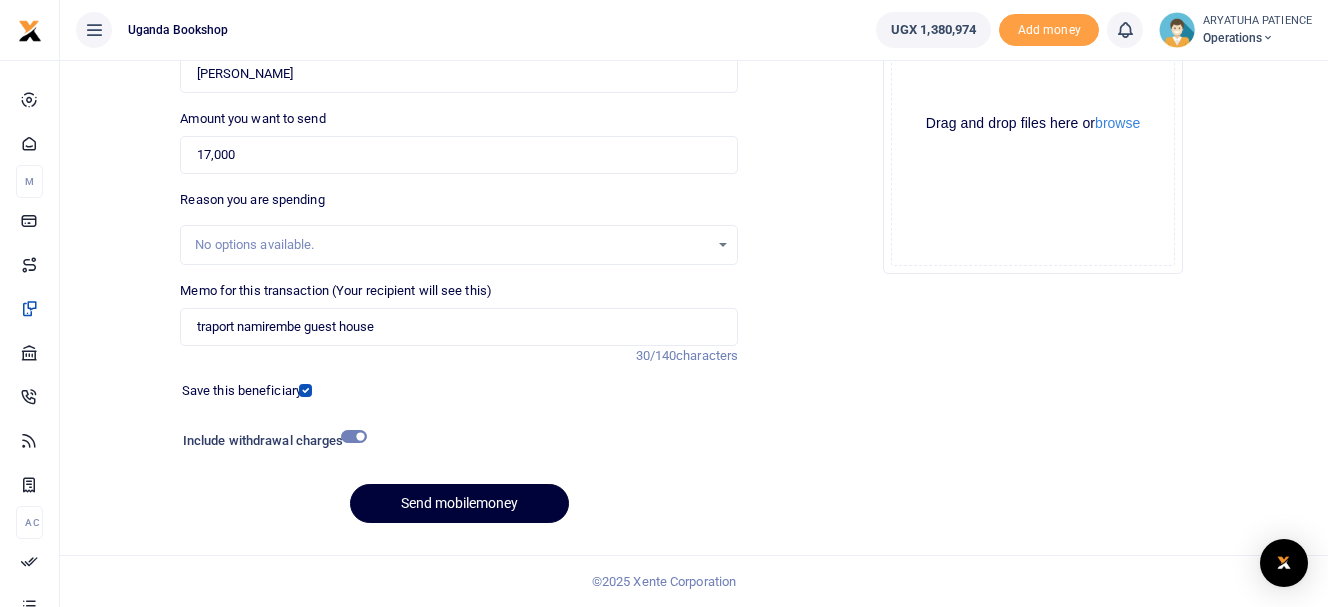 click on "Send mobilemoney" at bounding box center [459, 503] 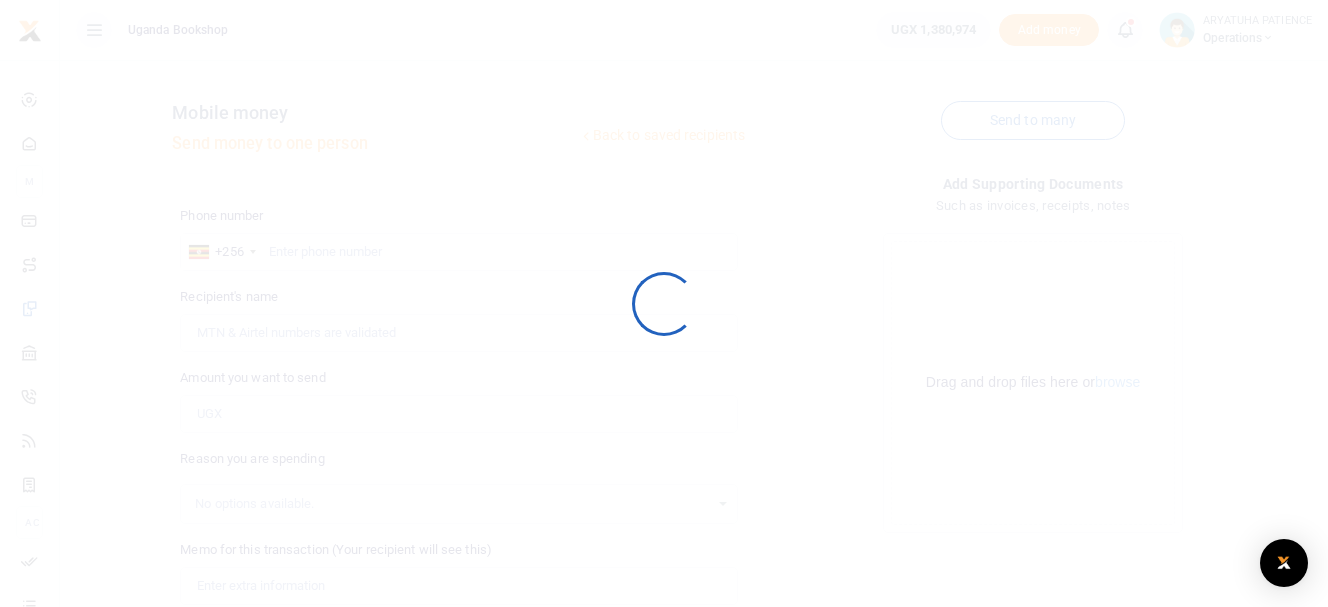 scroll, scrollTop: 0, scrollLeft: 0, axis: both 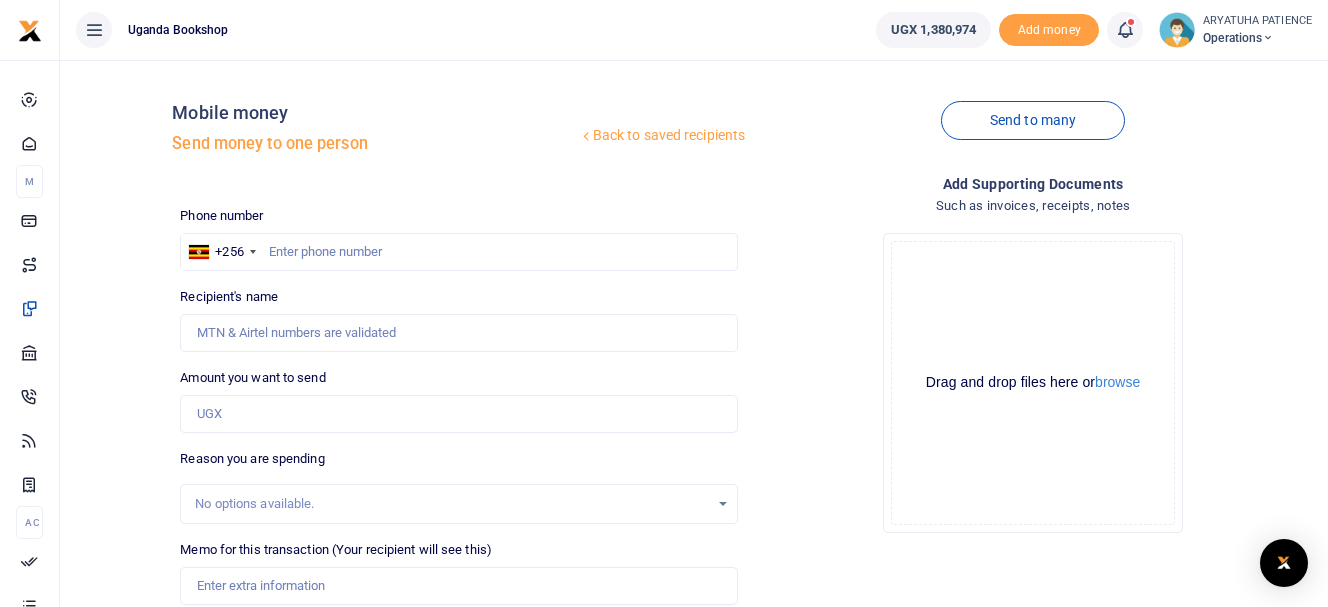 click at bounding box center (1125, 30) 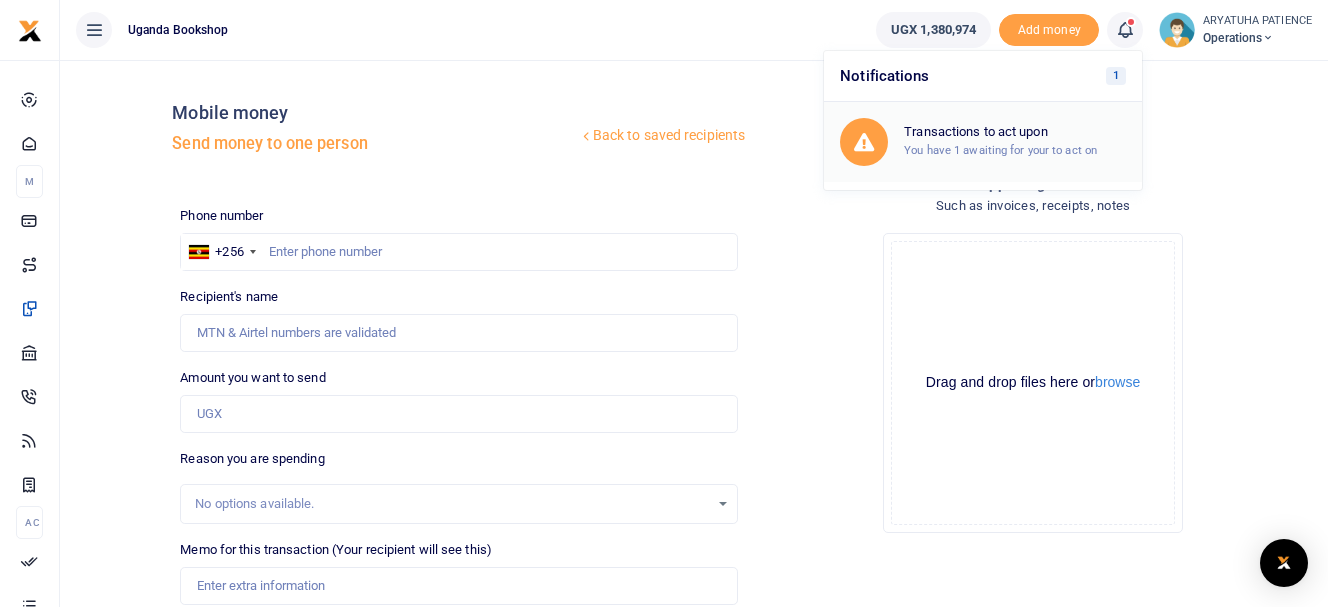 click on "Transactions to act upon" at bounding box center [1015, 132] 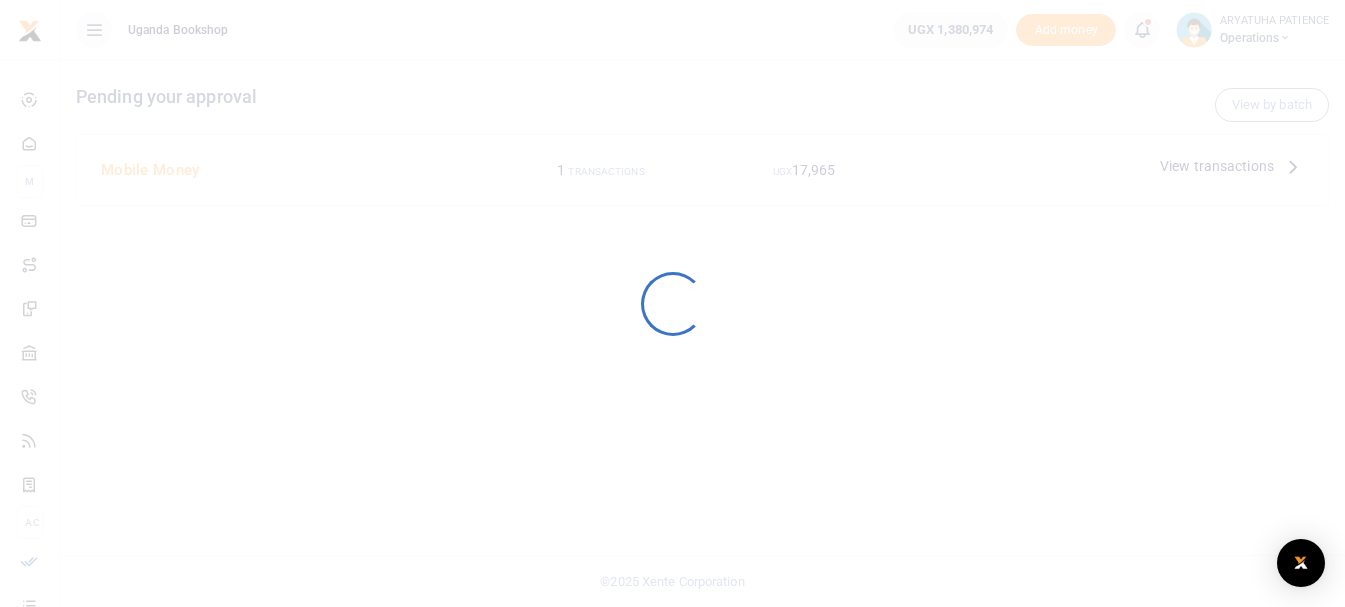 scroll, scrollTop: 0, scrollLeft: 0, axis: both 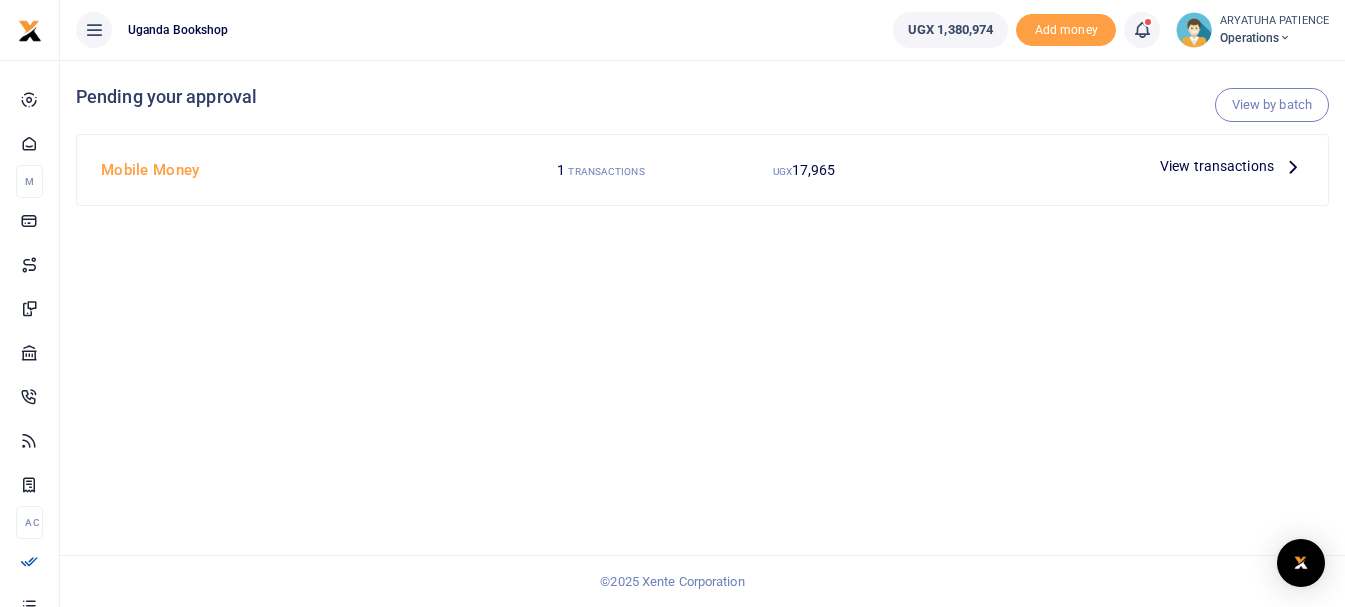 click on "View transactions" at bounding box center [1217, 166] 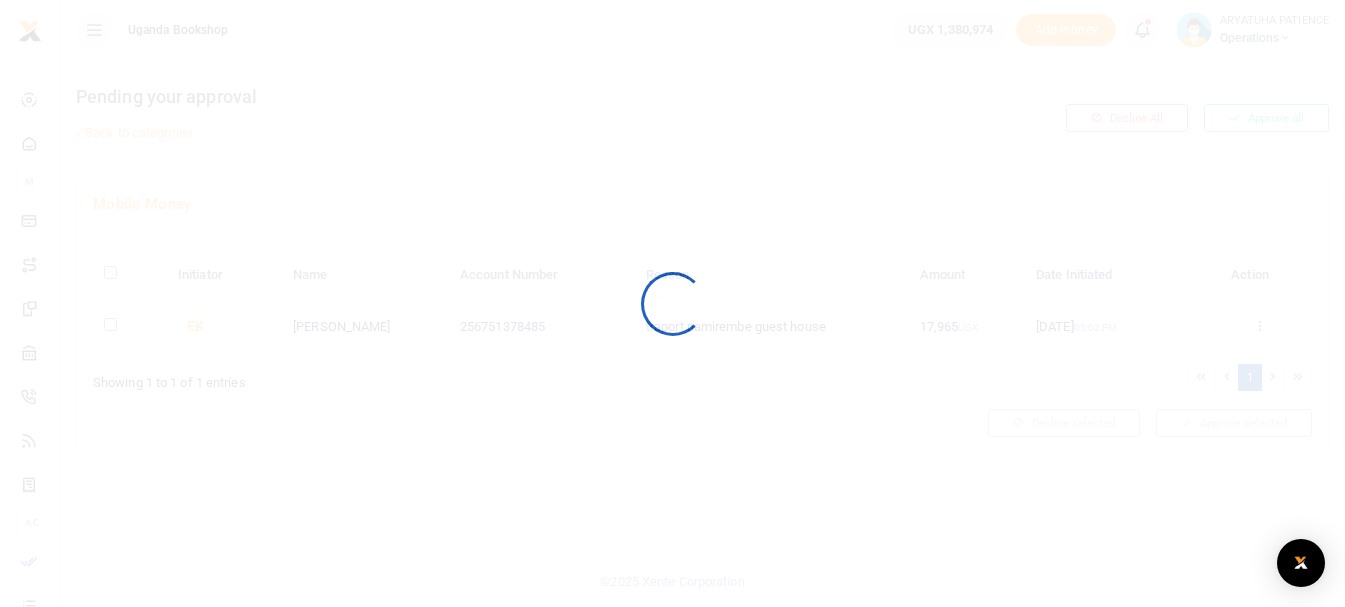 scroll, scrollTop: 0, scrollLeft: 0, axis: both 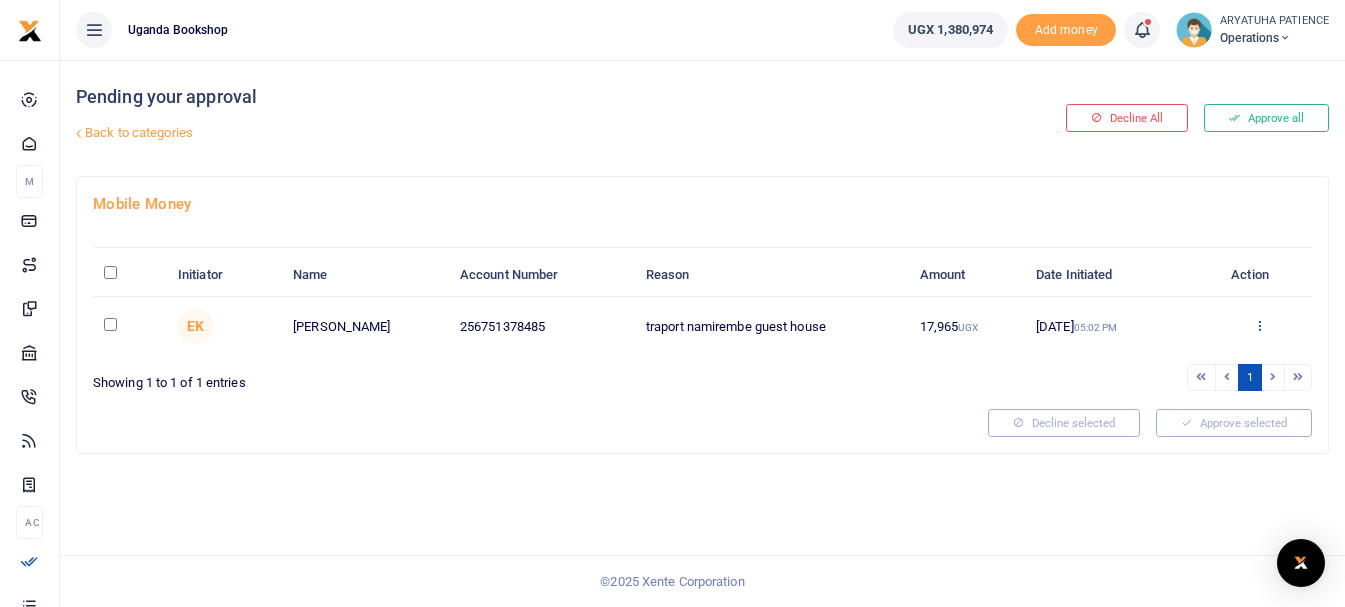 click at bounding box center (1259, 325) 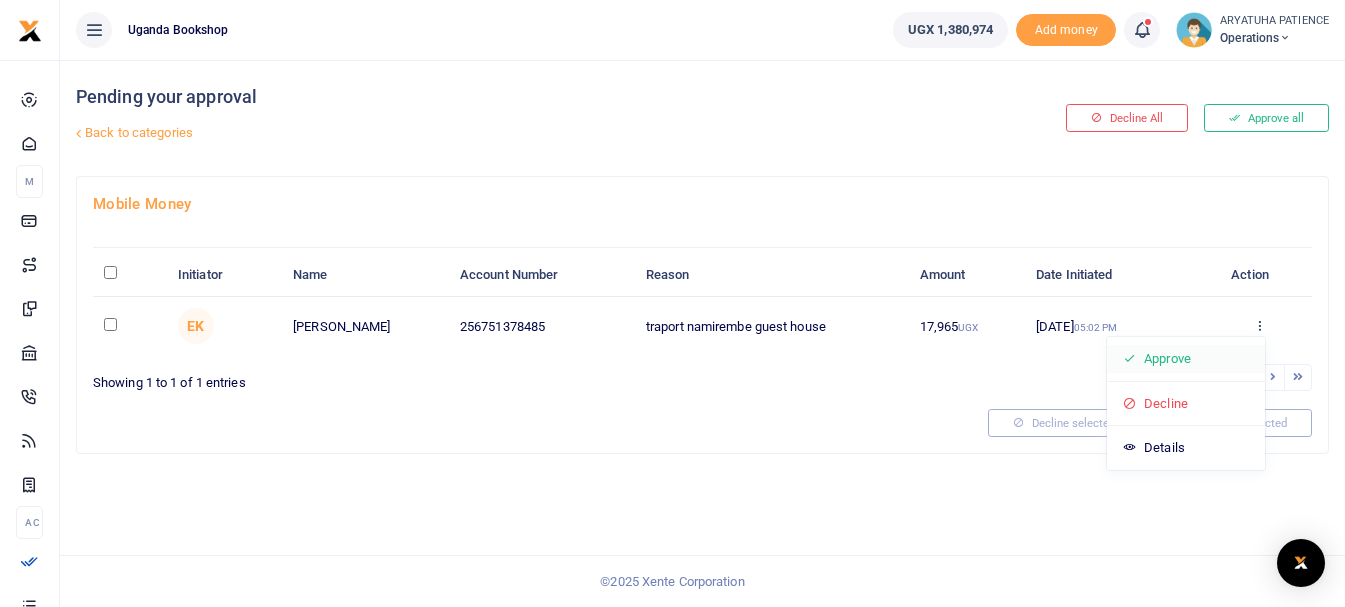 click on "Approve" at bounding box center (1186, 359) 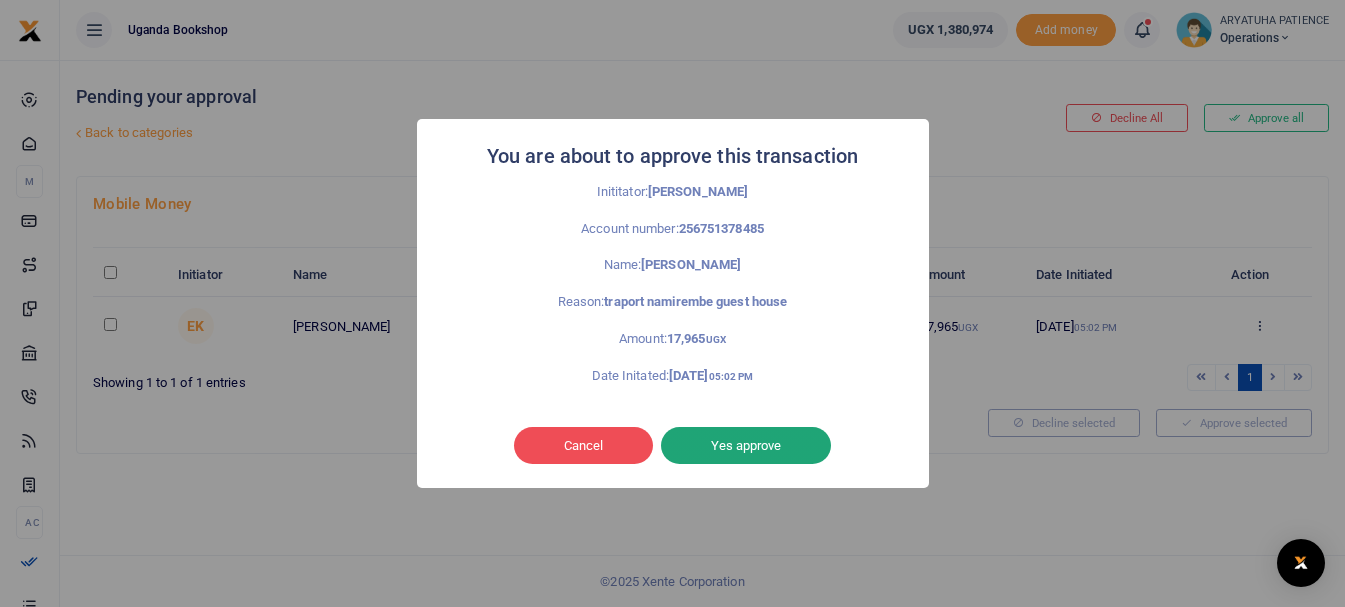 click on "Yes approve" at bounding box center (746, 446) 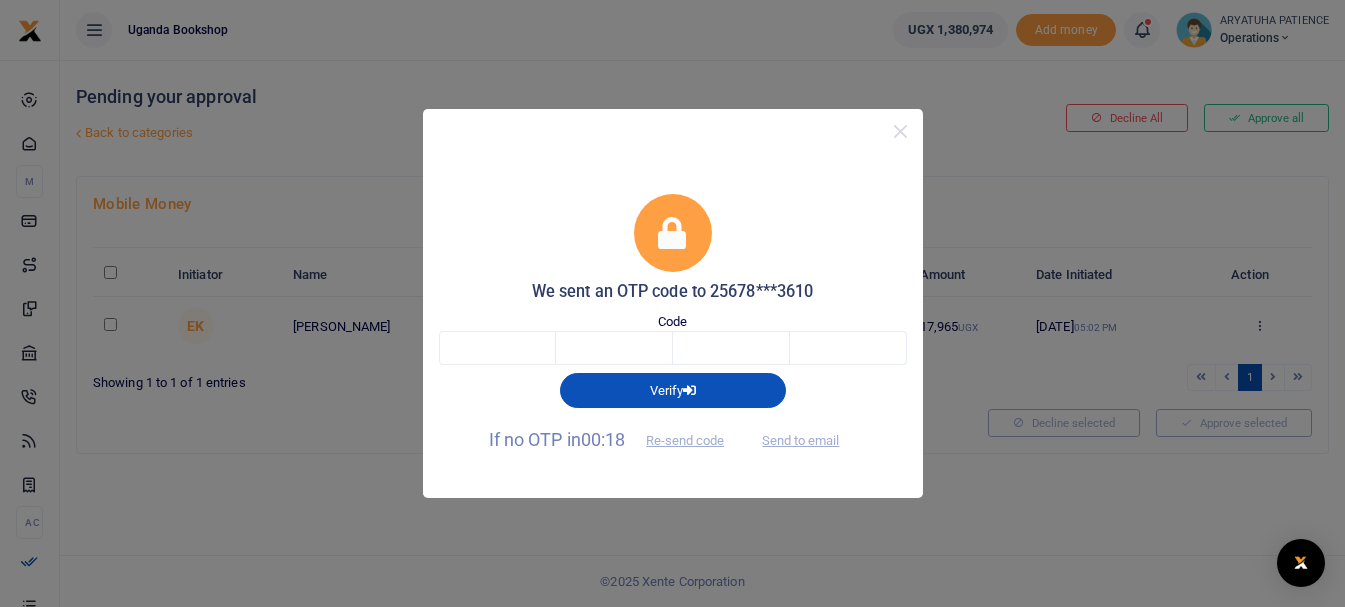 click on "Send to email" at bounding box center [800, 439] 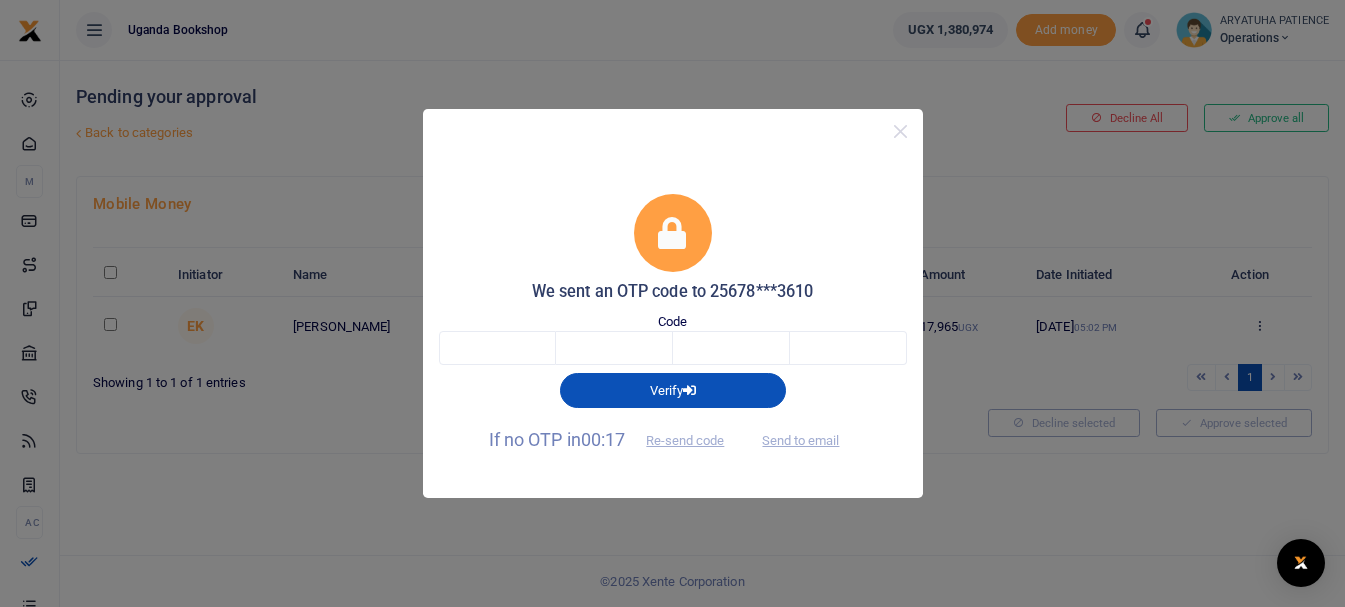 click on "Send to email" at bounding box center [800, 439] 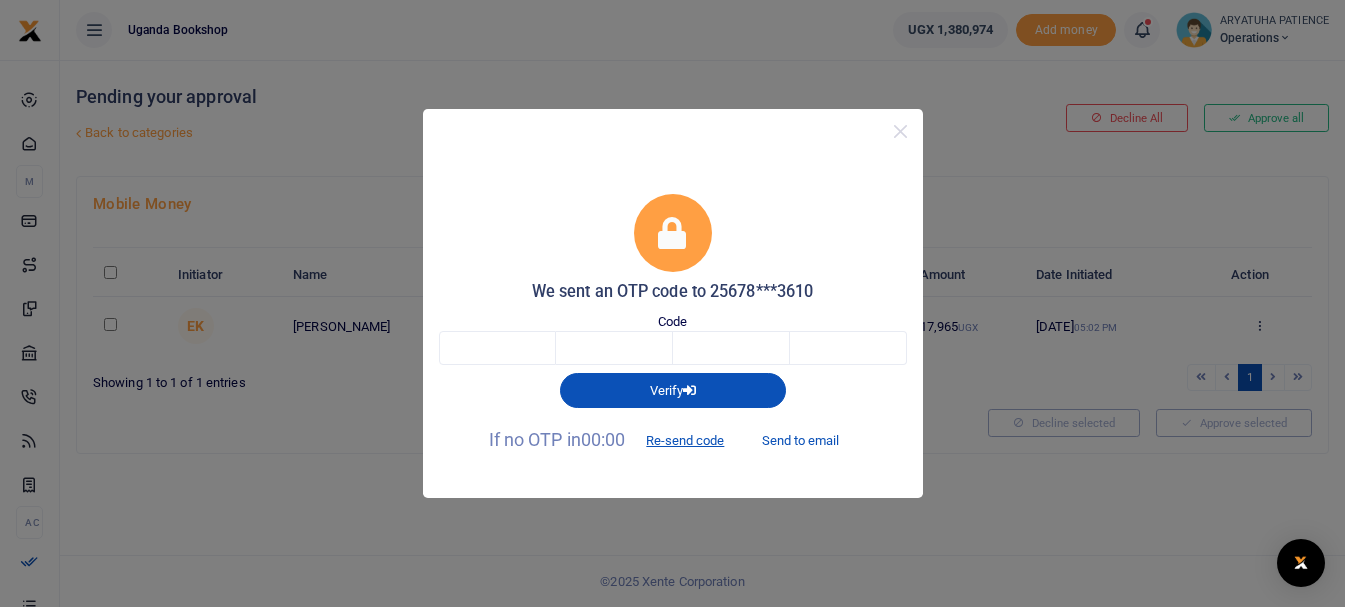 click on "Send to email" at bounding box center (800, 441) 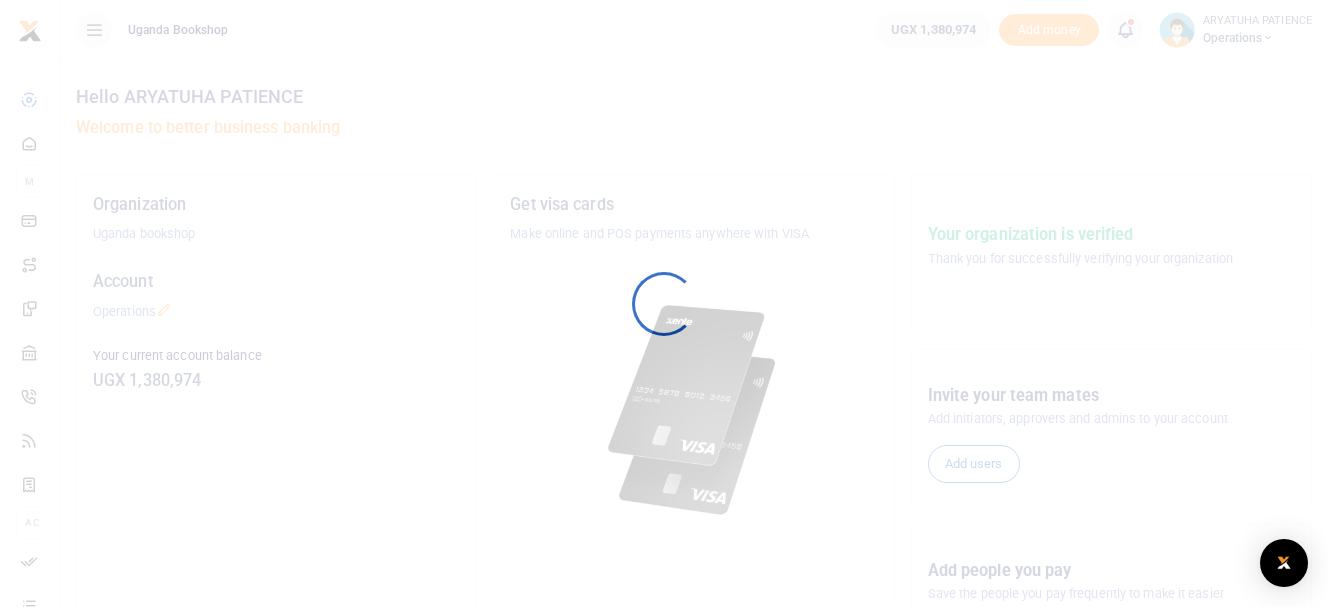 scroll, scrollTop: 0, scrollLeft: 0, axis: both 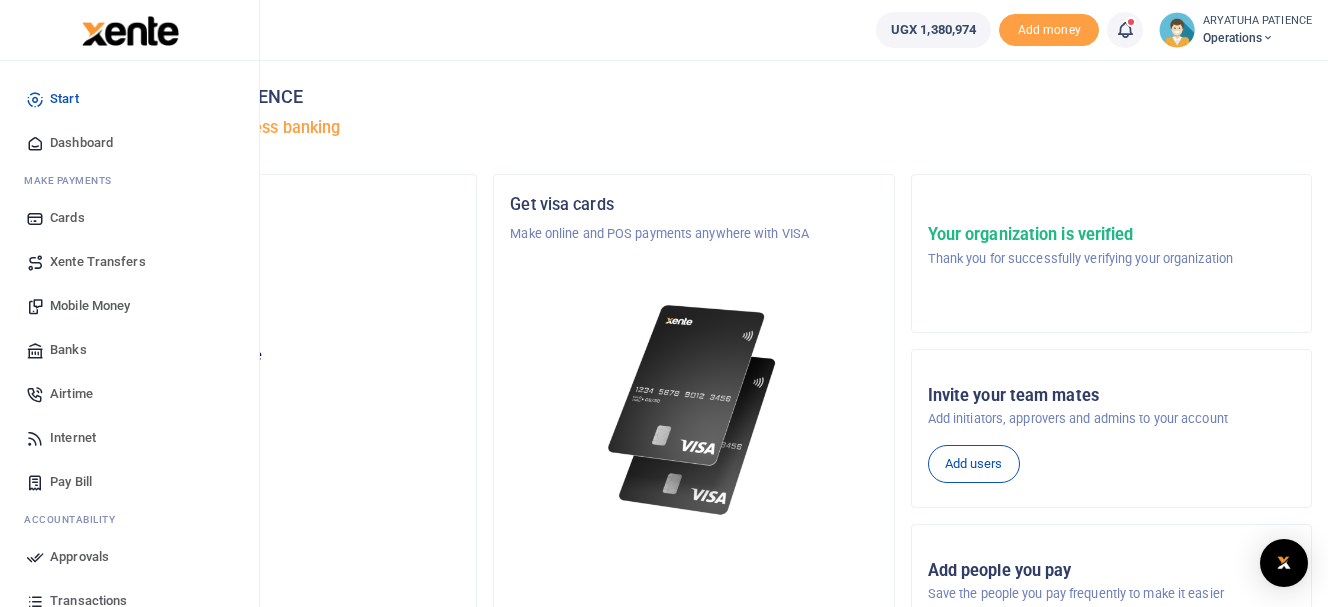 click on "Mobile Money" at bounding box center (90, 306) 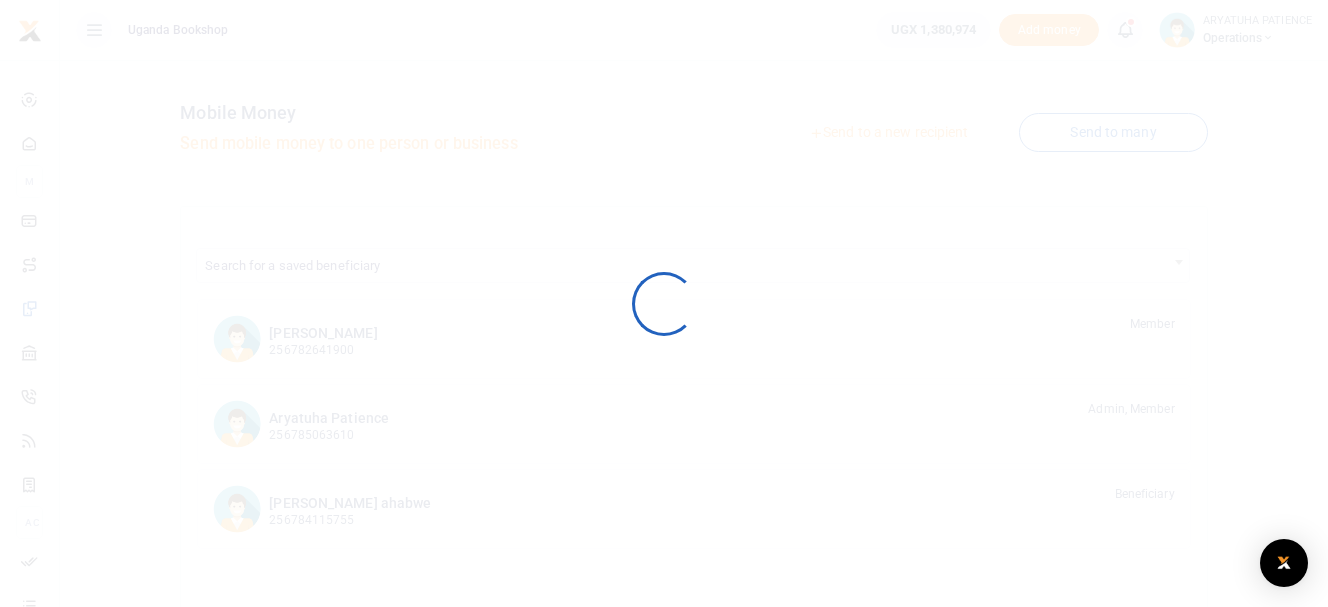 scroll, scrollTop: 0, scrollLeft: 0, axis: both 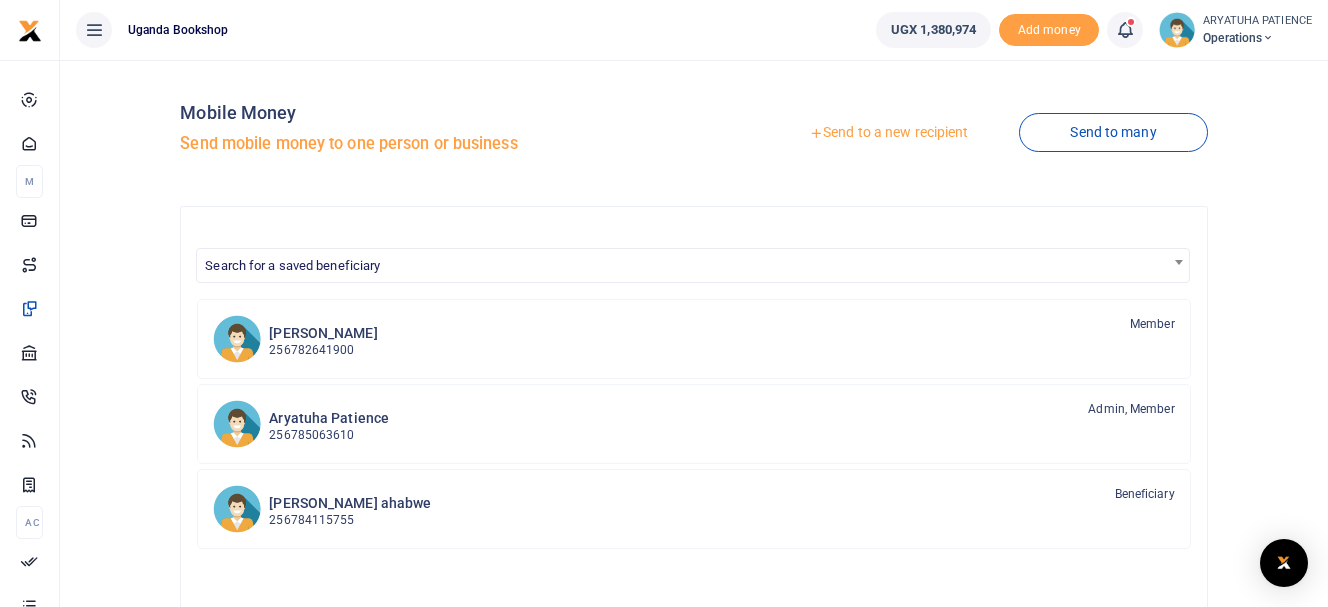 click on "Send to a new recipient" at bounding box center (888, 133) 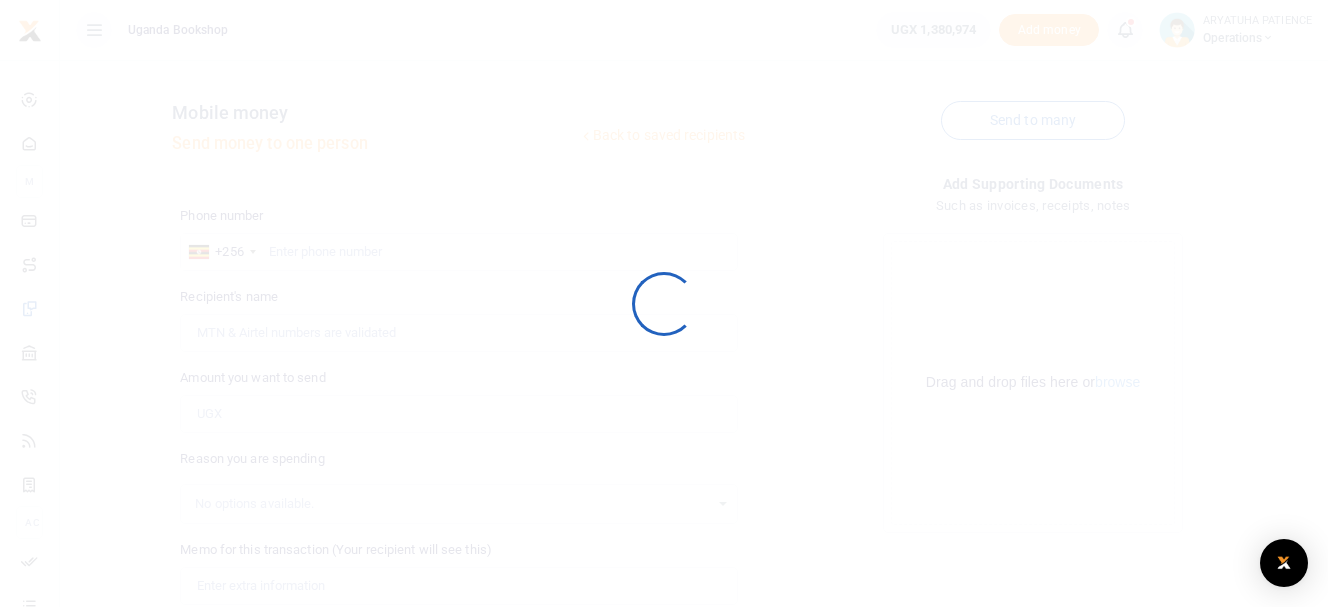scroll, scrollTop: 0, scrollLeft: 0, axis: both 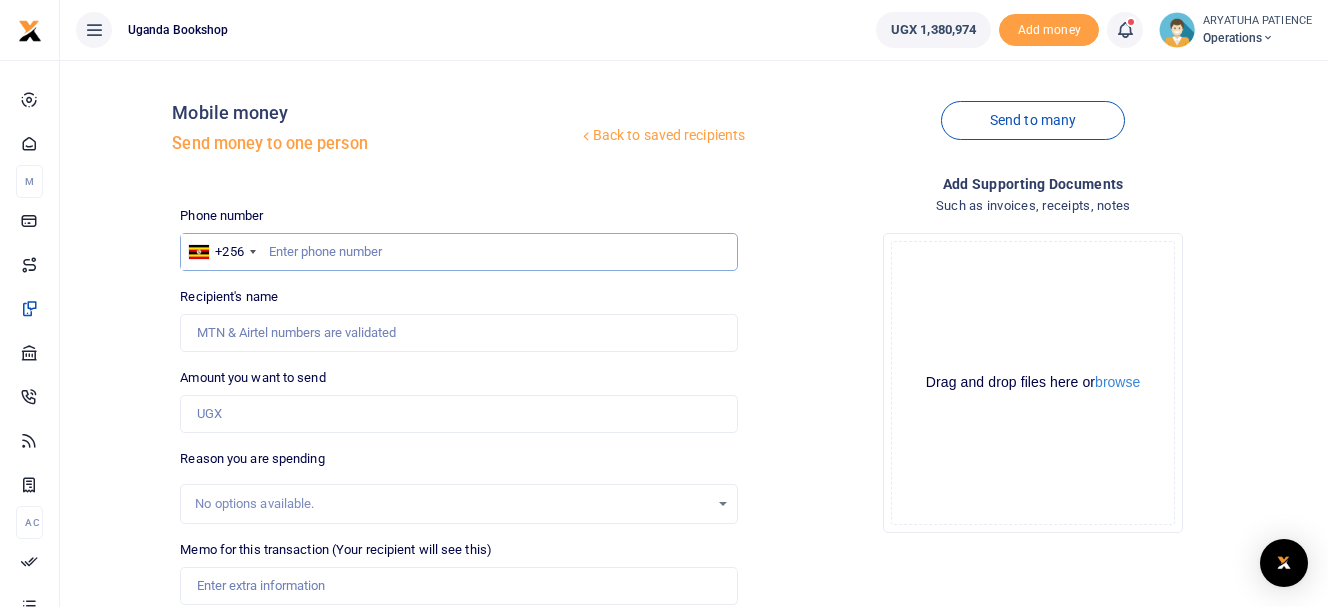 click at bounding box center (459, 252) 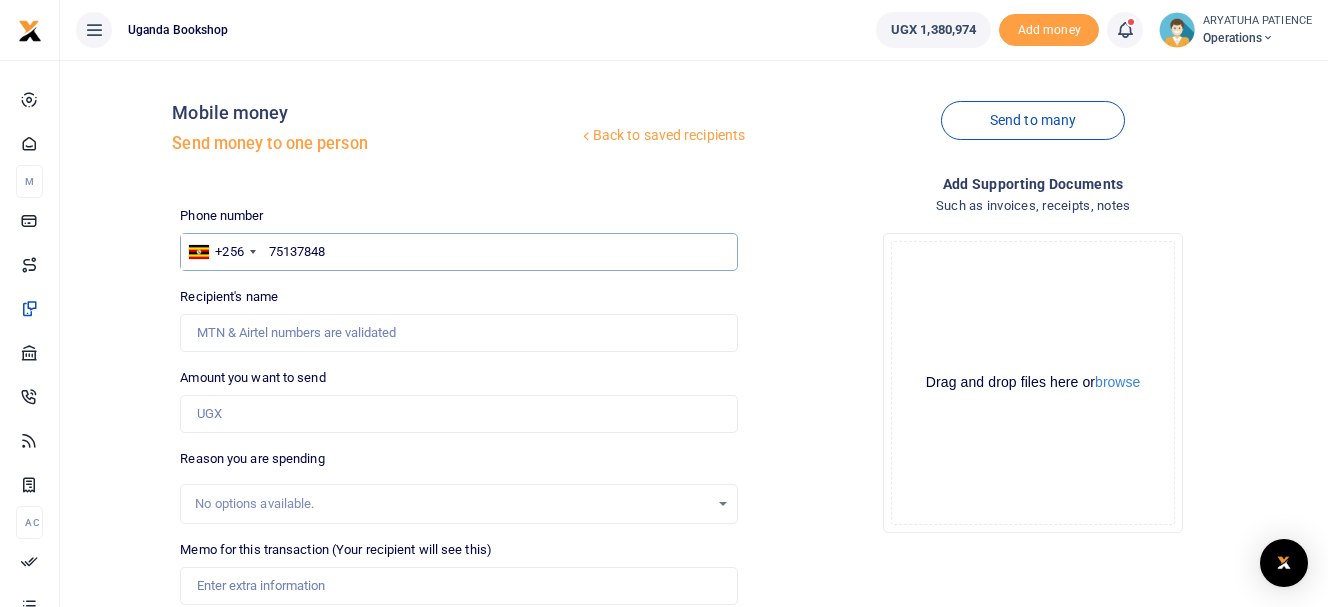 type on "751378485" 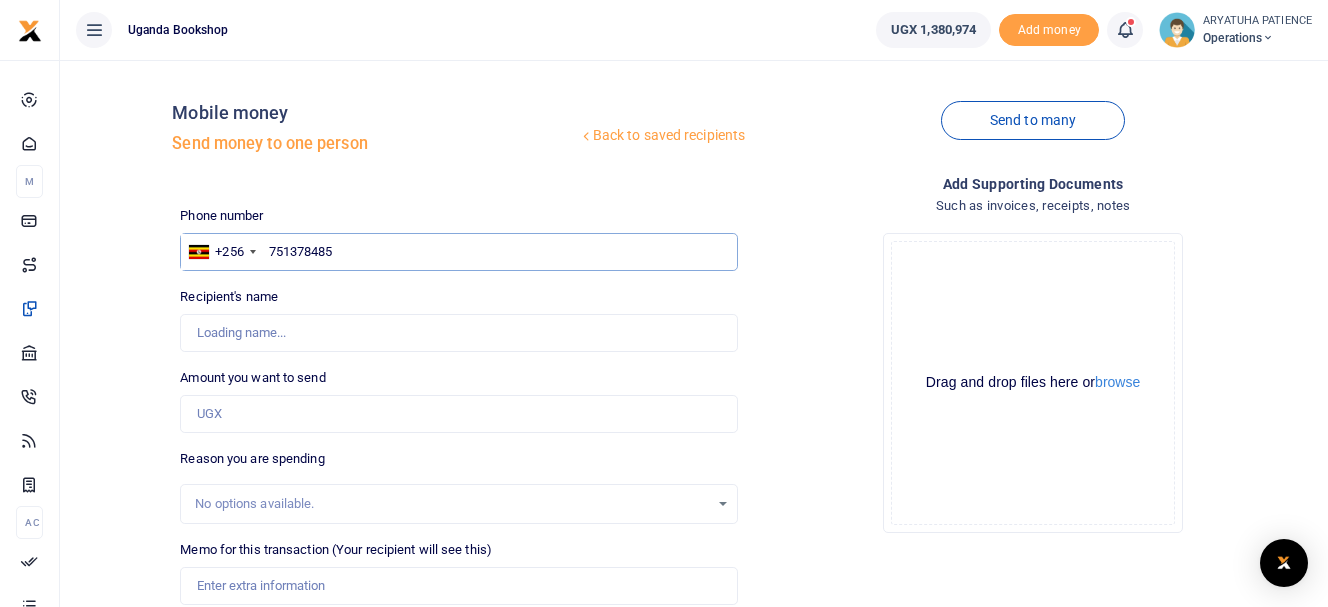 type on "[PERSON_NAME]" 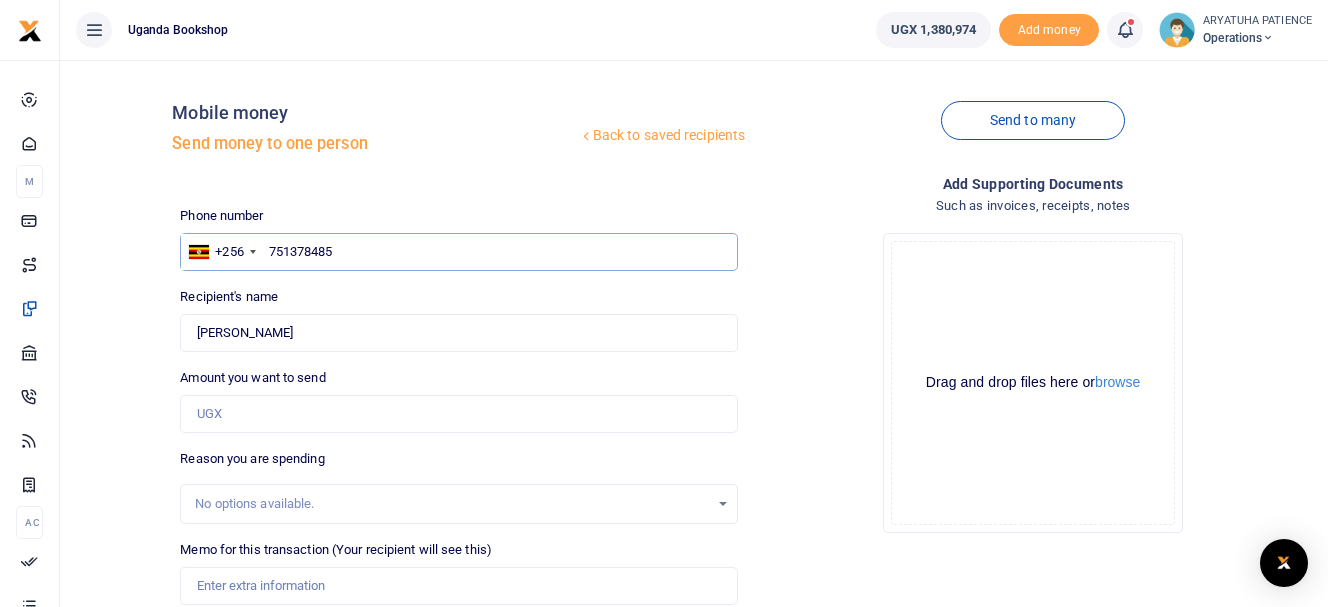 type on "751378485" 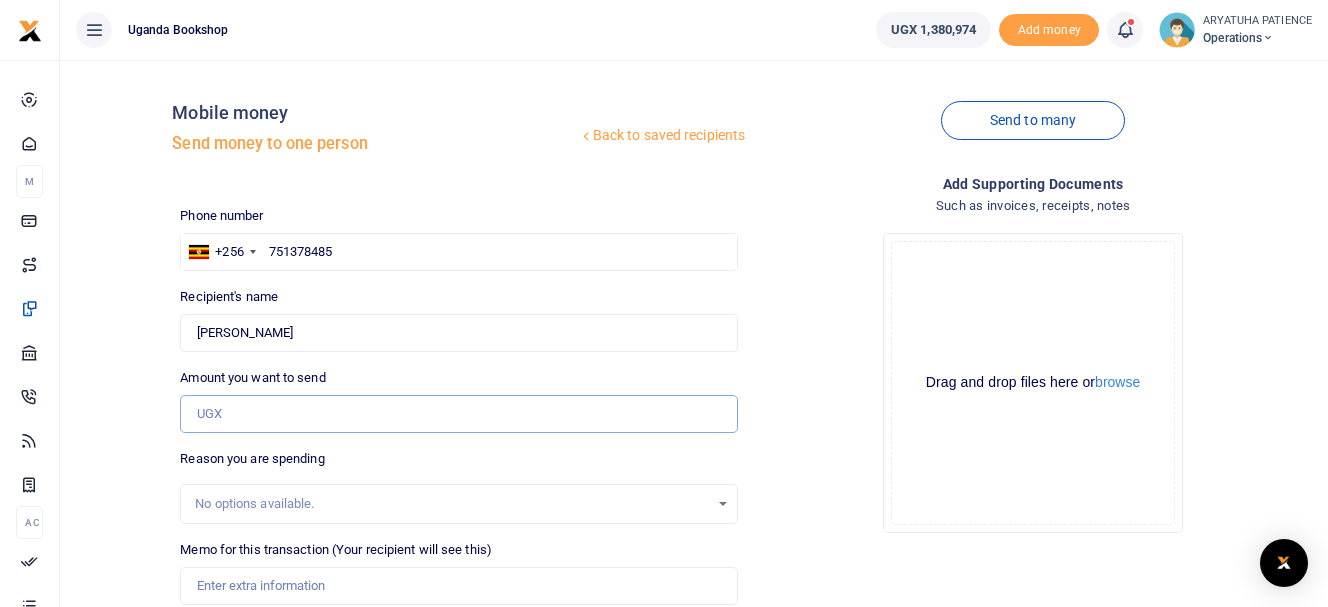 click on "Amount you want to send" at bounding box center (459, 414) 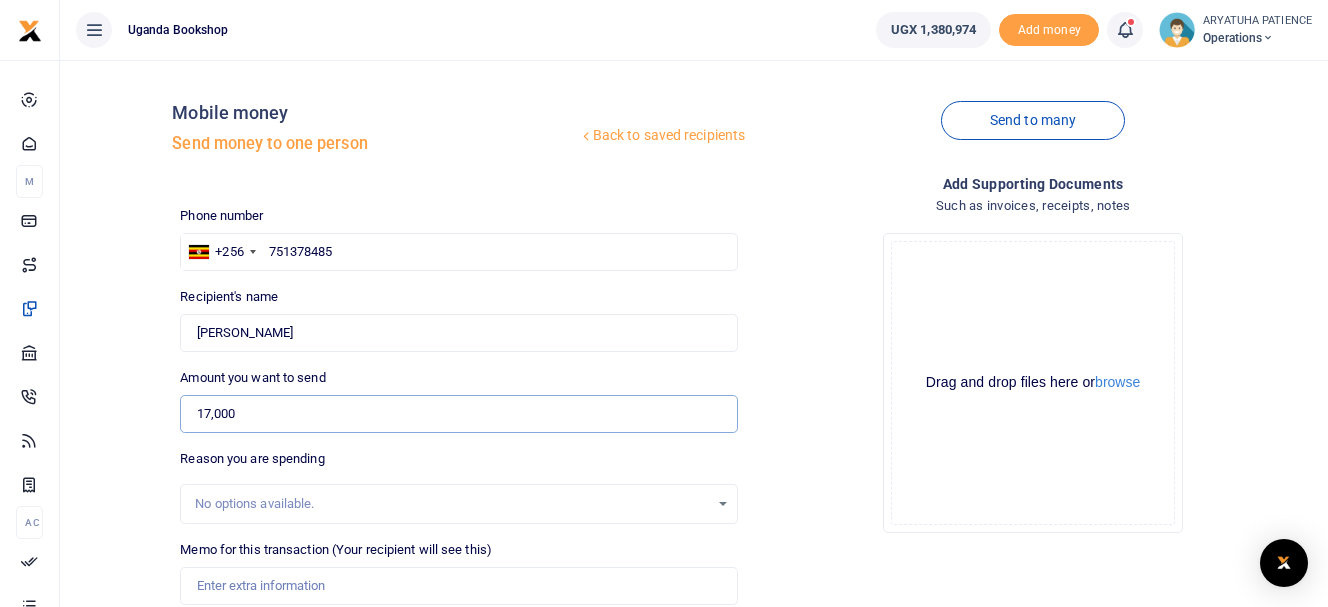 type on "17,000" 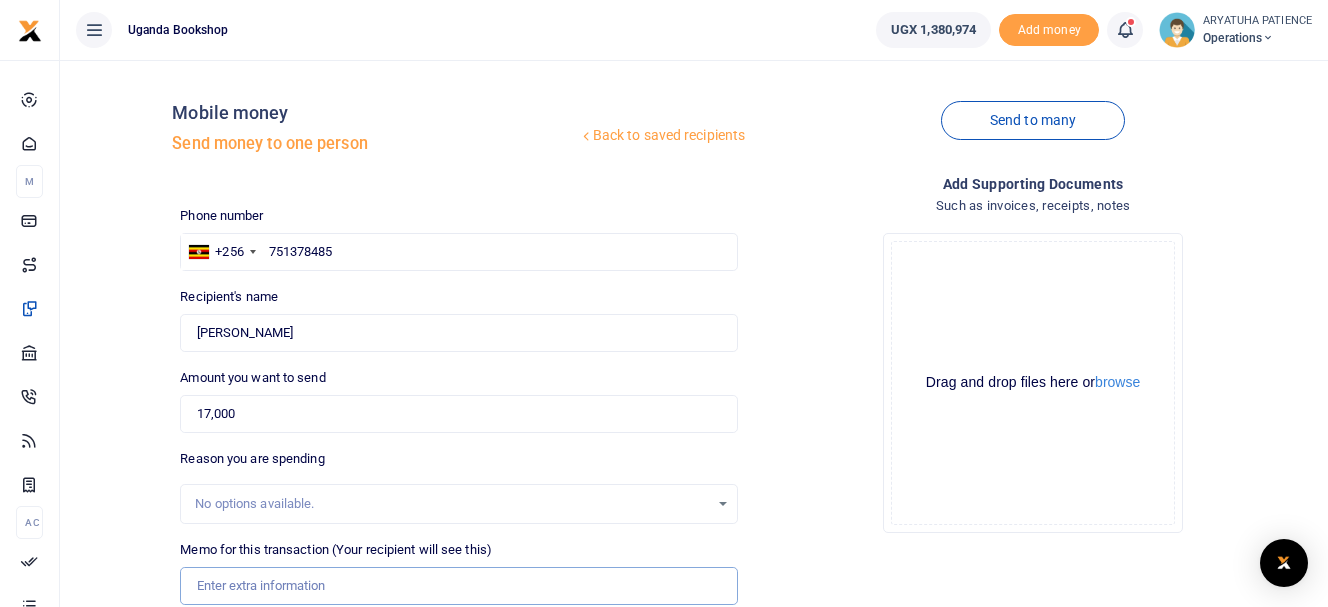 click on "Memo for this transaction (Your recipient will see this)" at bounding box center [459, 586] 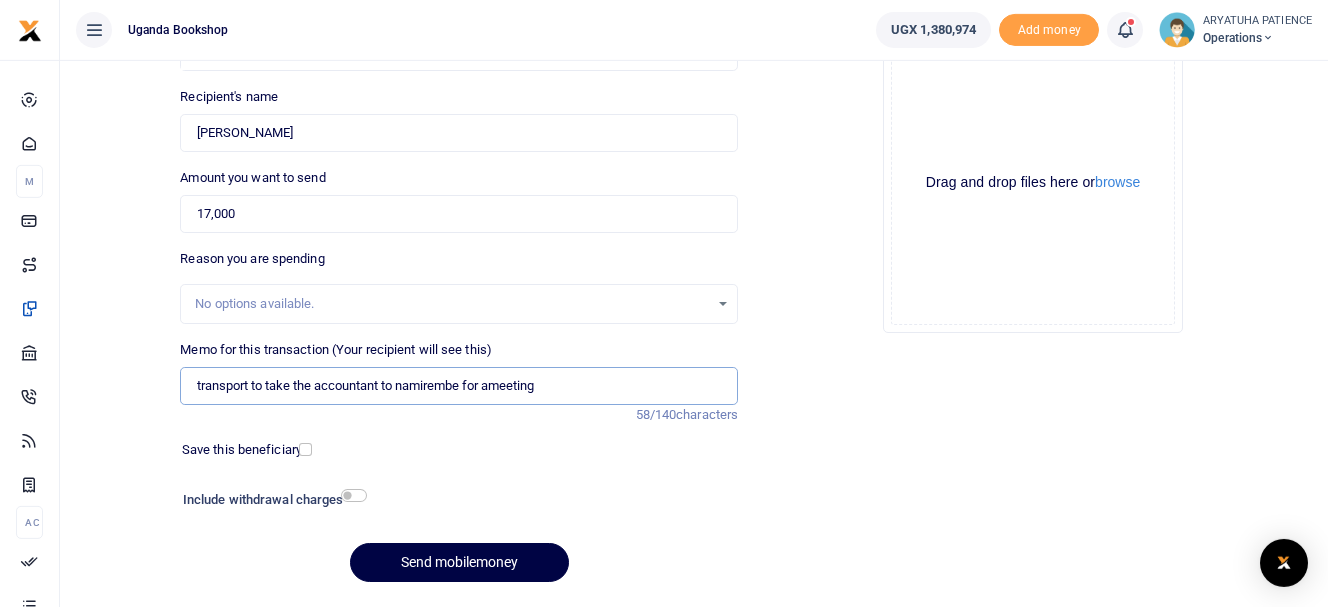 scroll, scrollTop: 228, scrollLeft: 0, axis: vertical 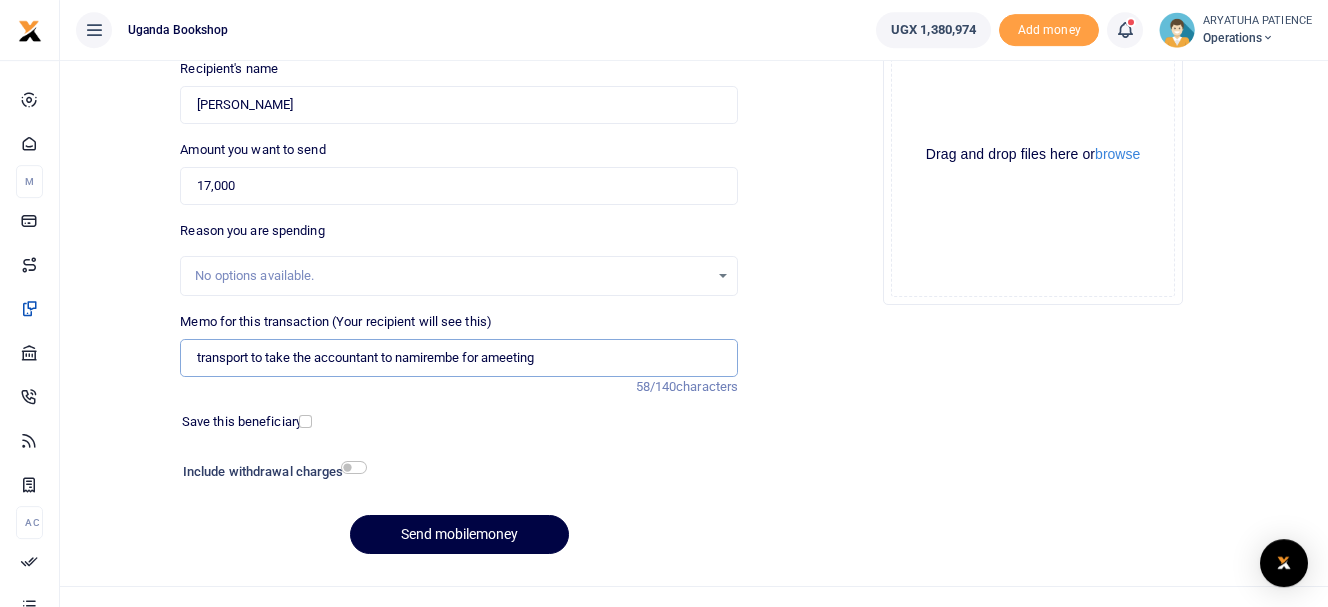 type on "transport to take the accountant to namirembe for ameeting" 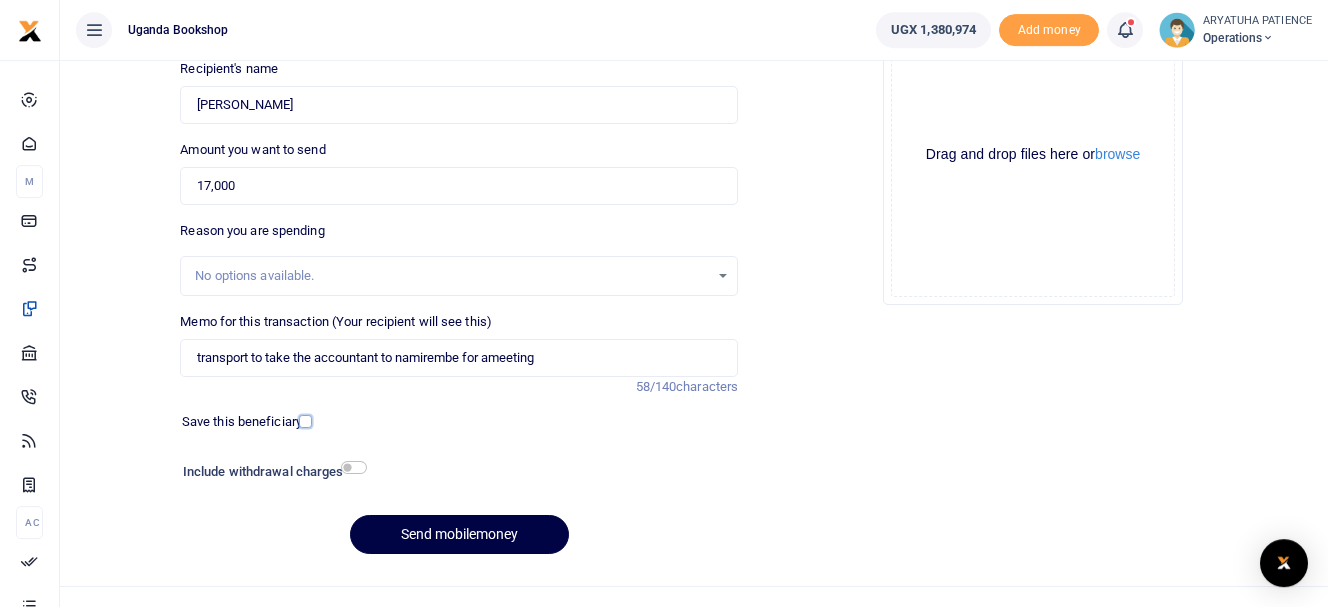 click at bounding box center (305, 421) 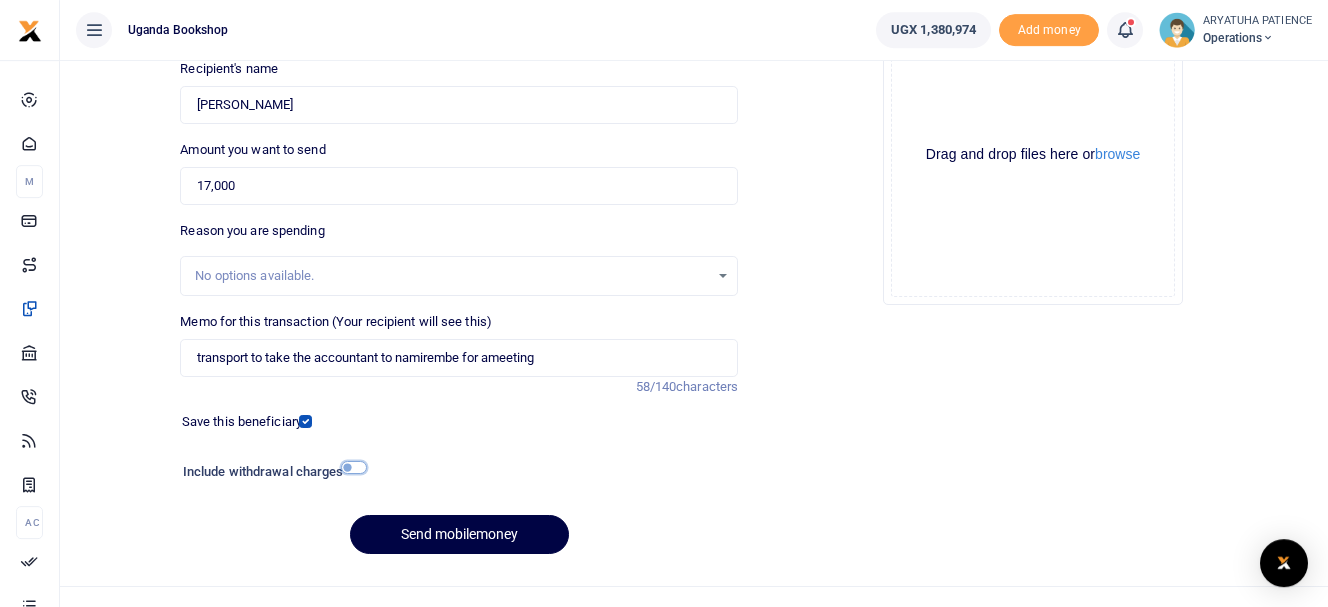 click at bounding box center (354, 467) 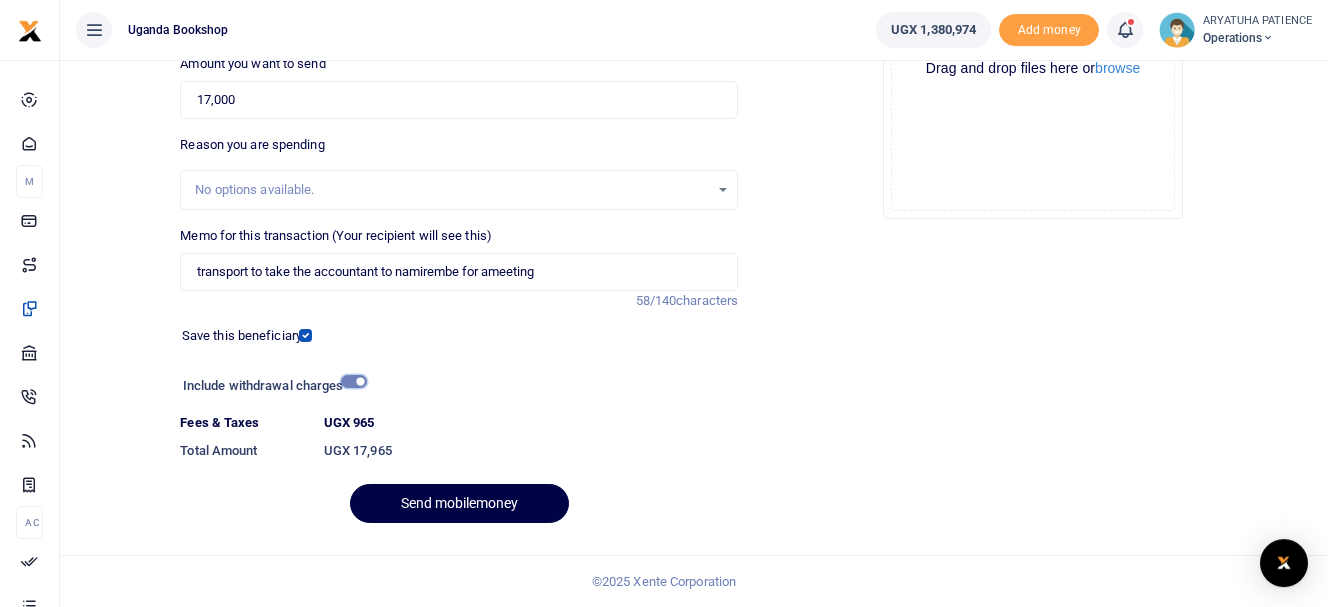 scroll, scrollTop: 334, scrollLeft: 0, axis: vertical 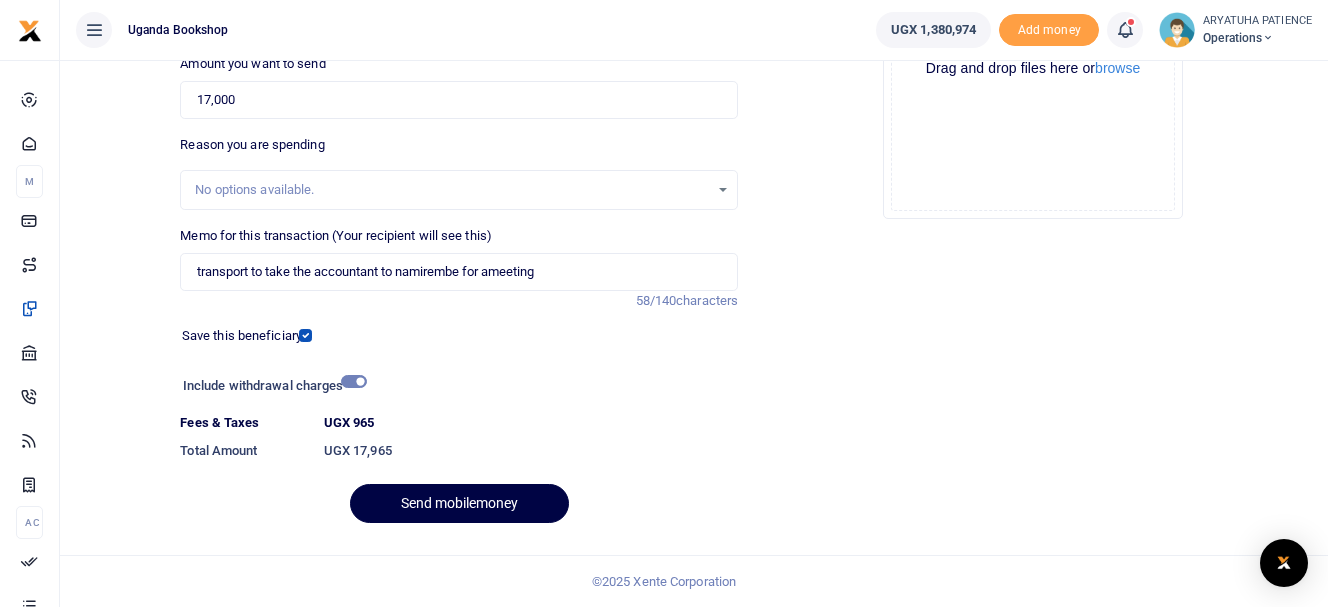 click at bounding box center [1125, 30] 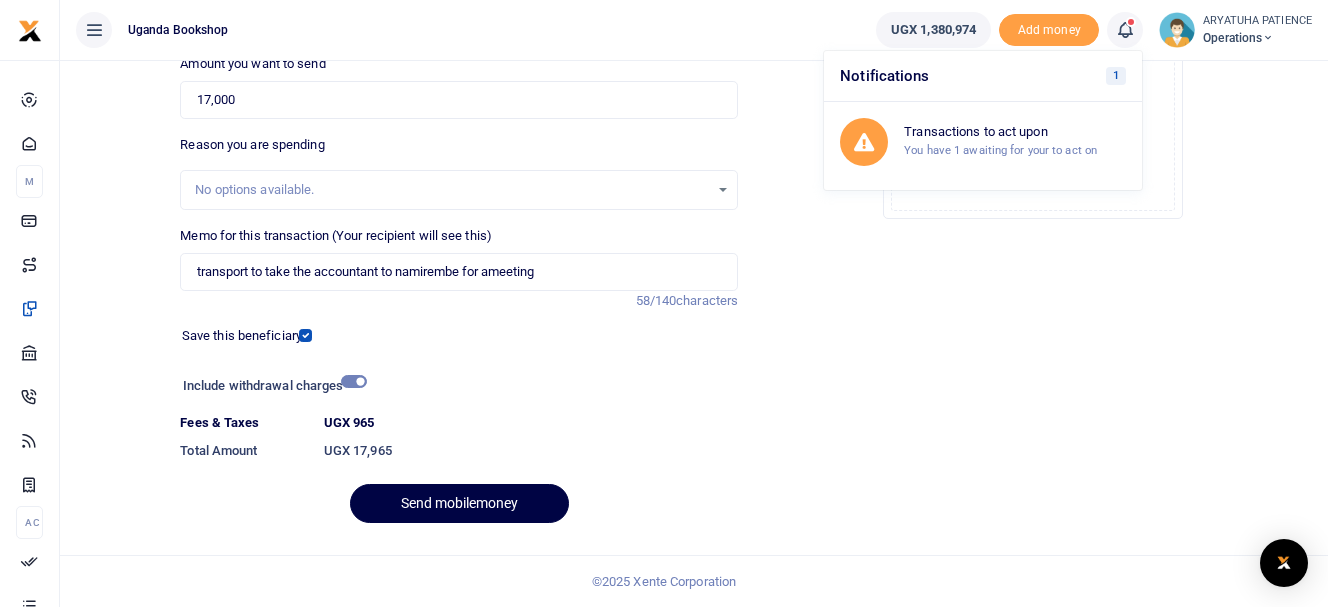 scroll, scrollTop: 314, scrollLeft: 0, axis: vertical 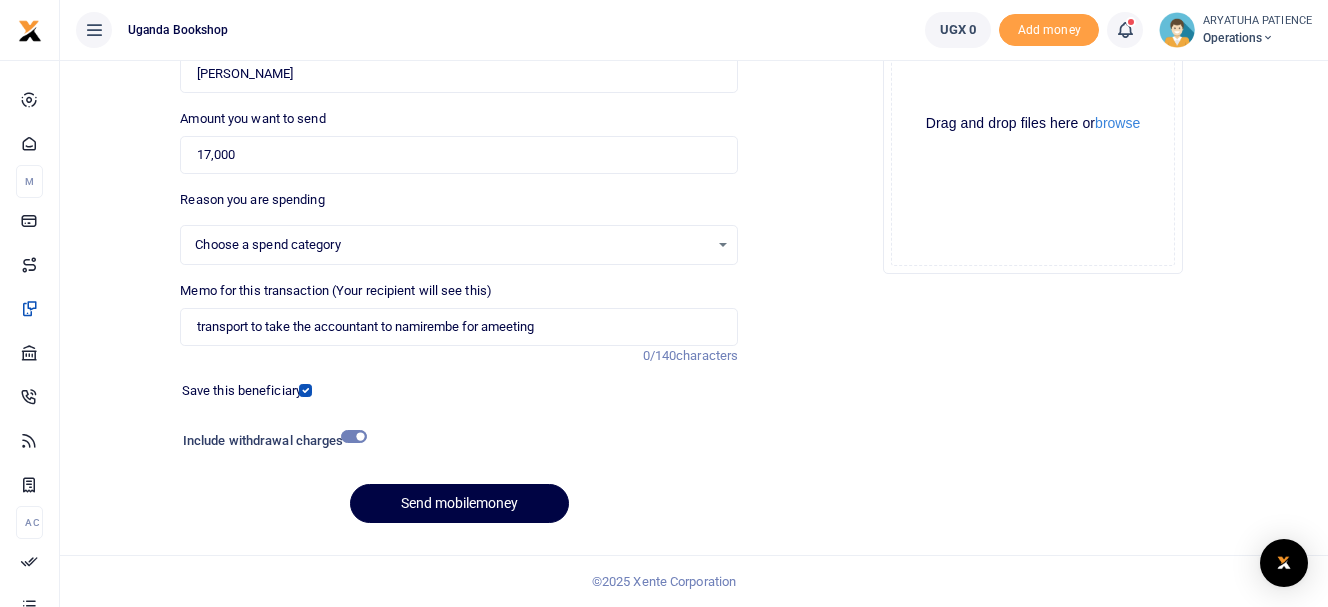 click at bounding box center (1125, 30) 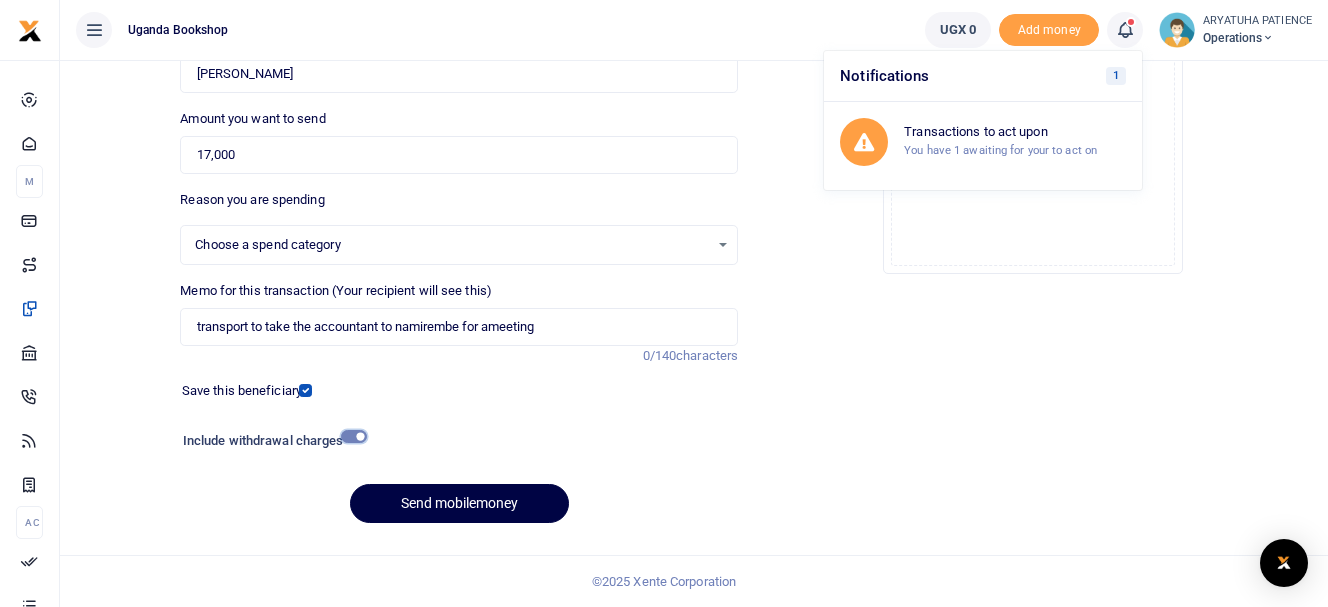 click at bounding box center (354, 436) 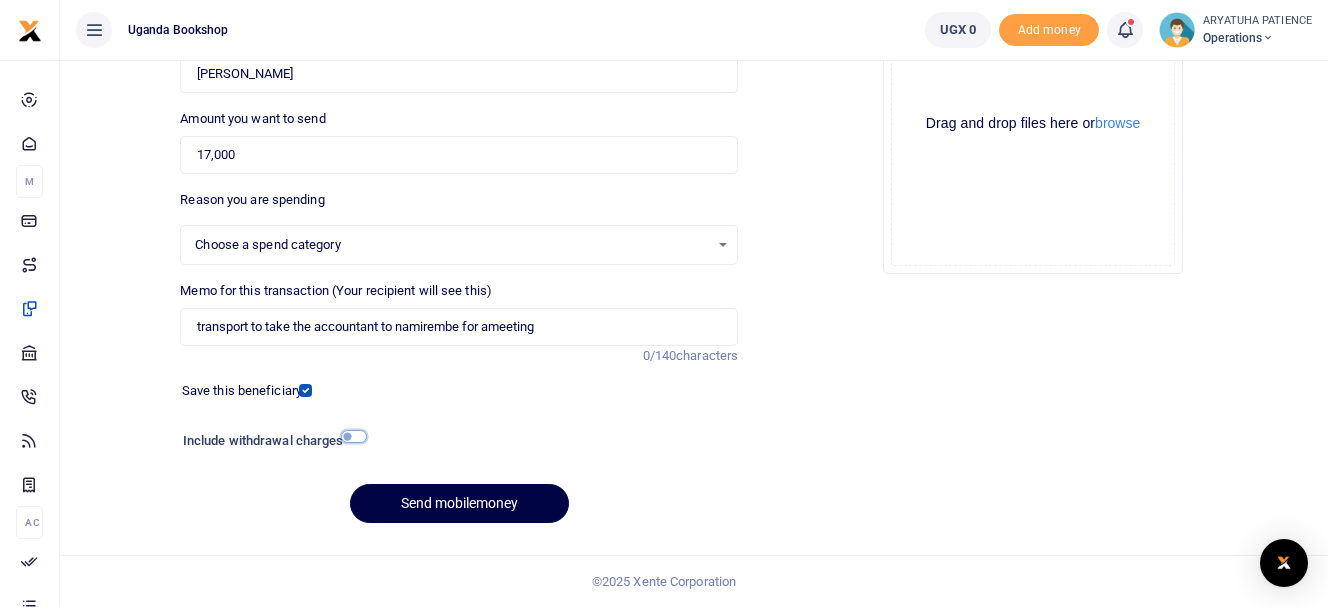 click at bounding box center [354, 436] 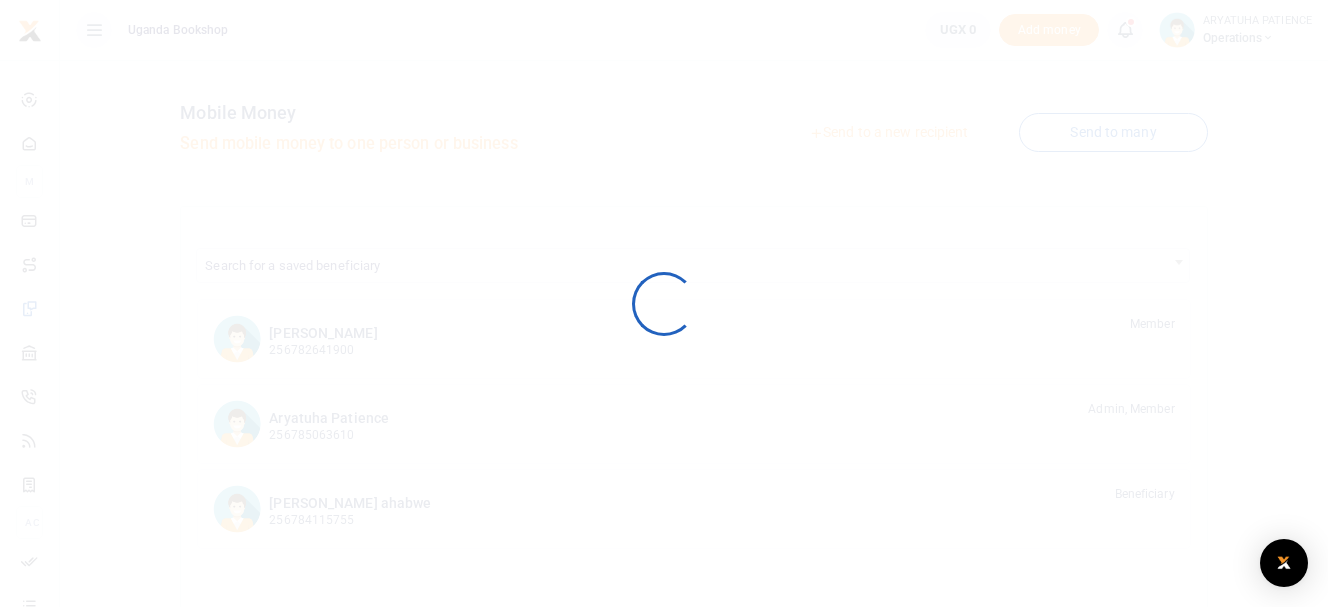 scroll, scrollTop: 0, scrollLeft: 0, axis: both 